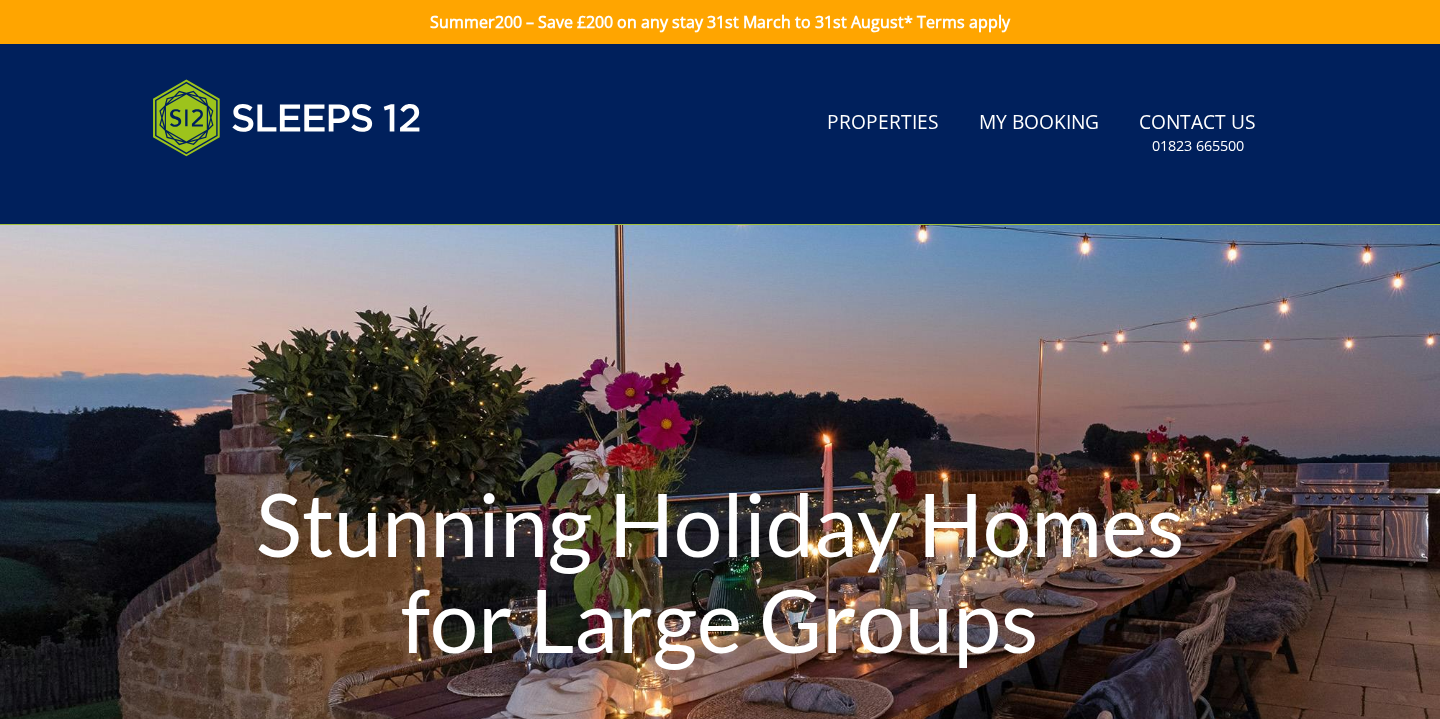 scroll, scrollTop: 50, scrollLeft: 0, axis: vertical 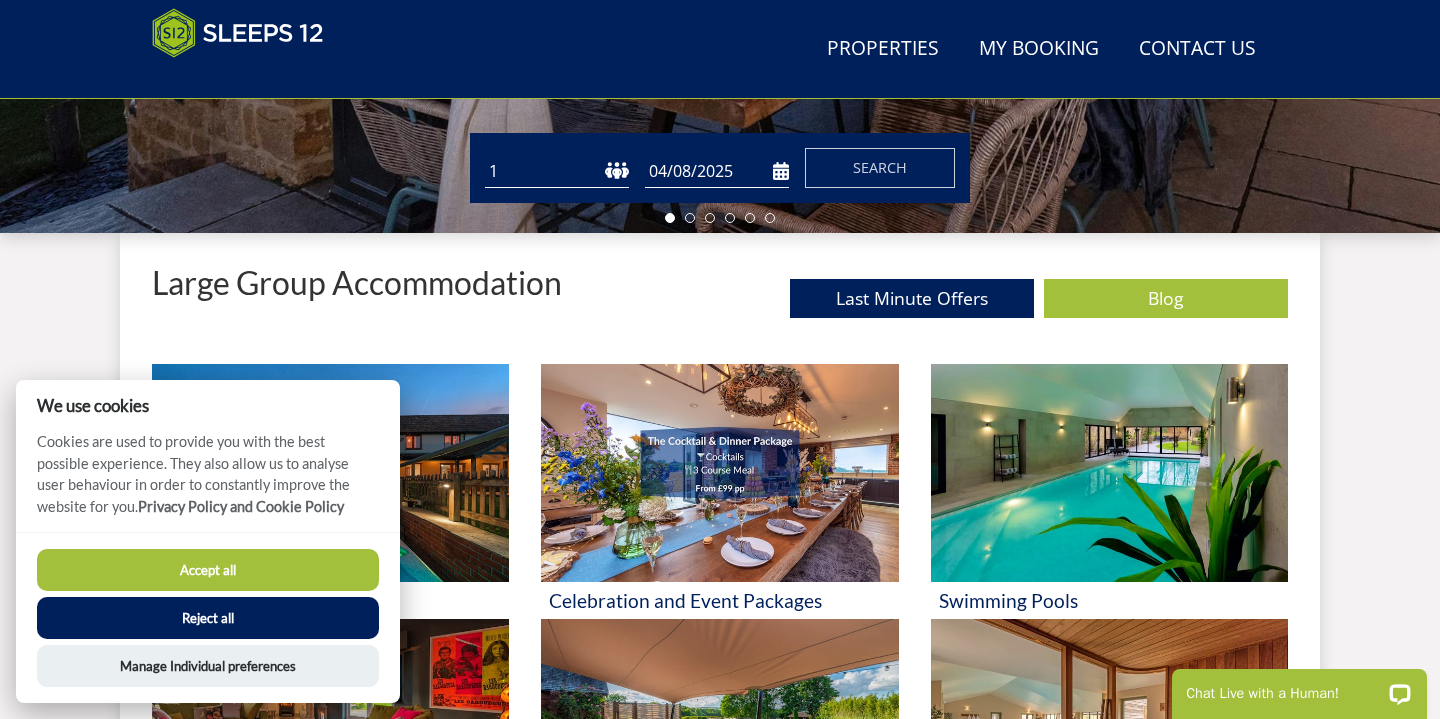 select on "20" 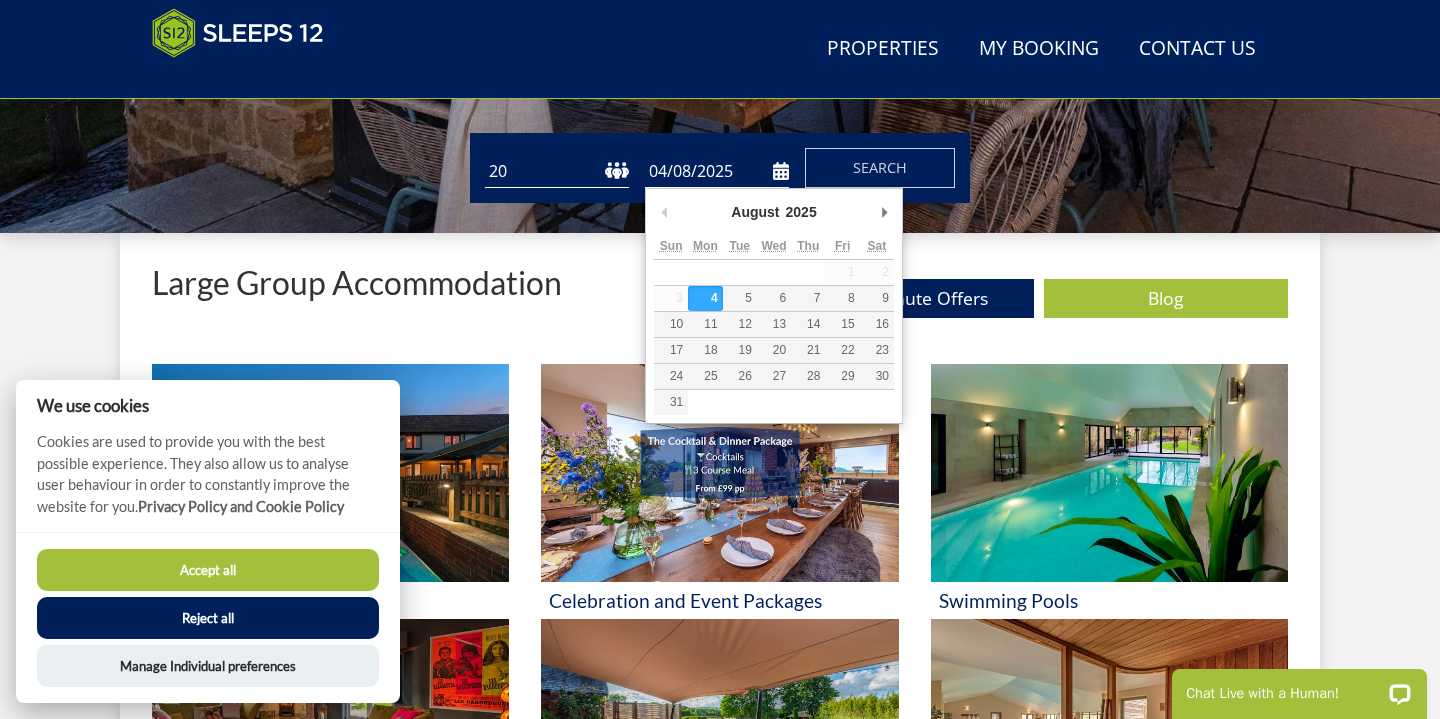 click on "04/08/2025" at bounding box center (717, 171) 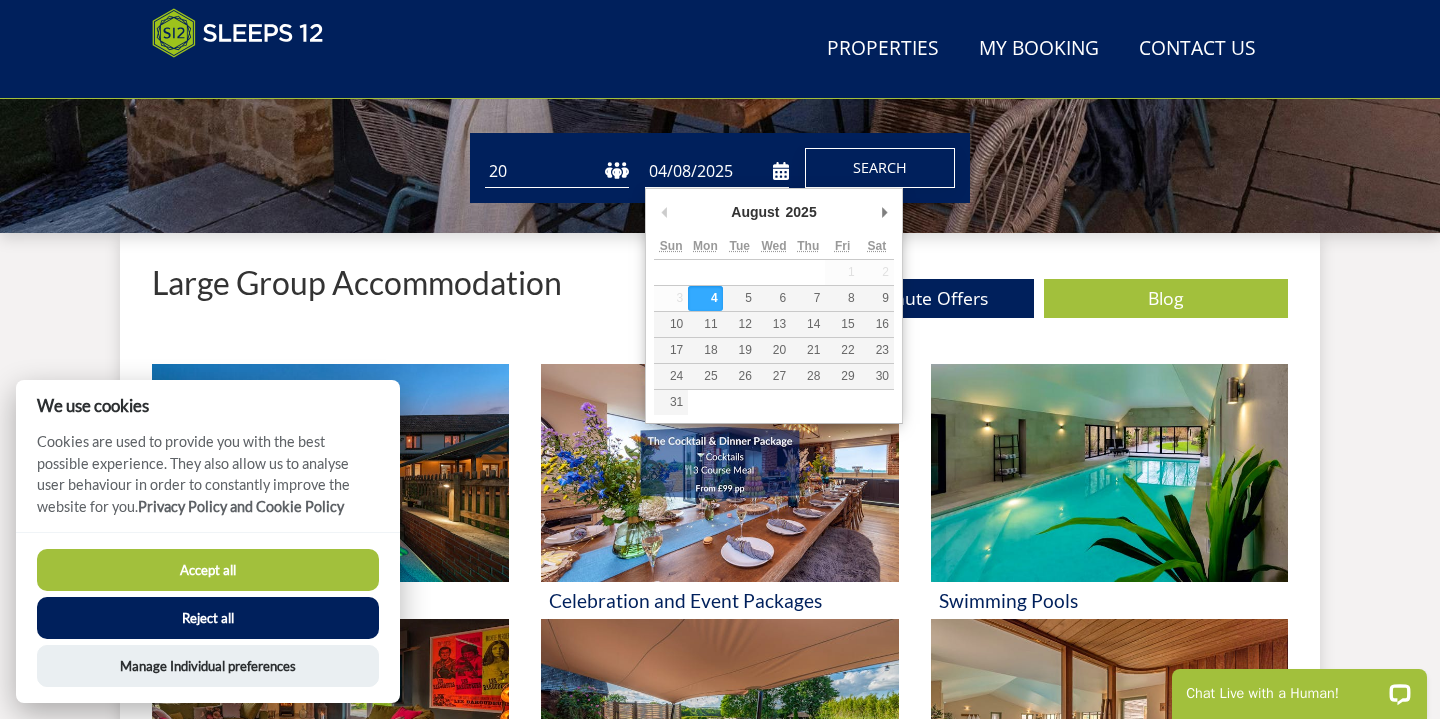 click on "Search" at bounding box center (880, 167) 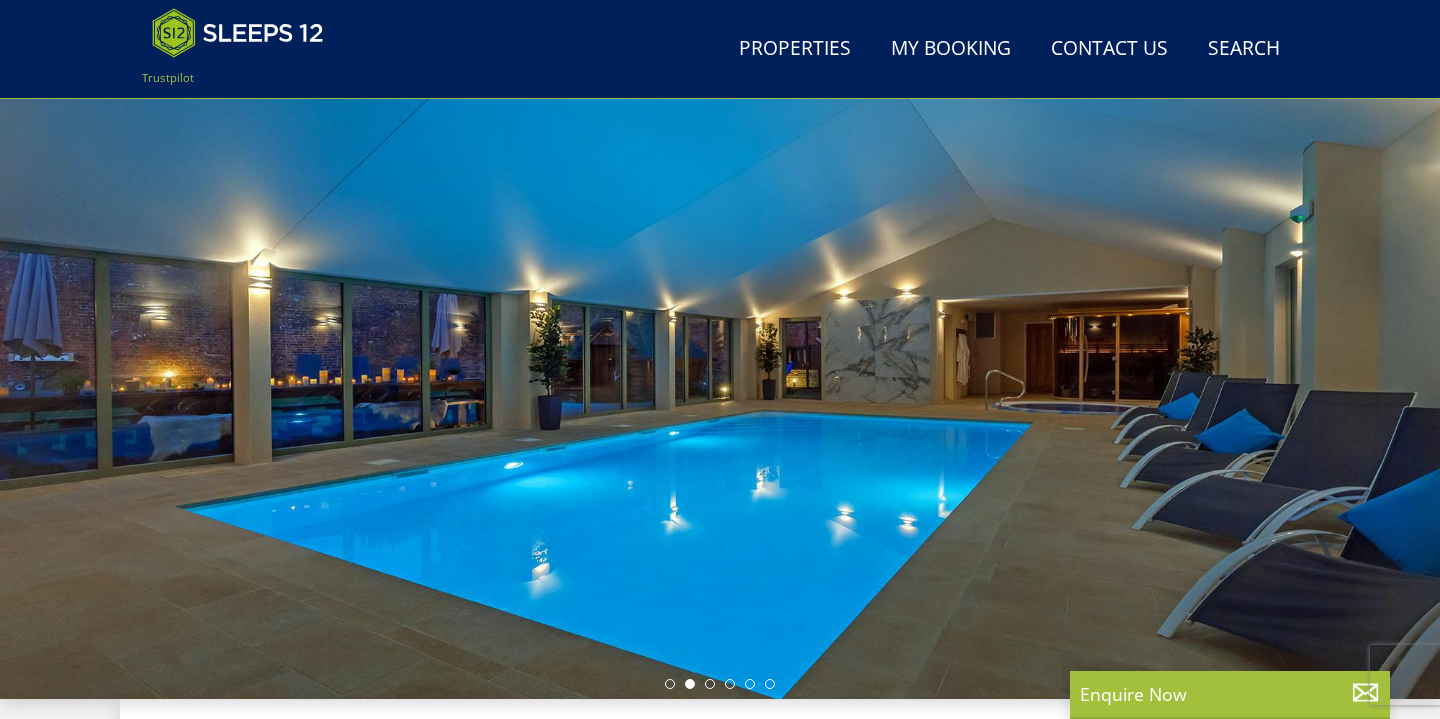scroll, scrollTop: 144, scrollLeft: 0, axis: vertical 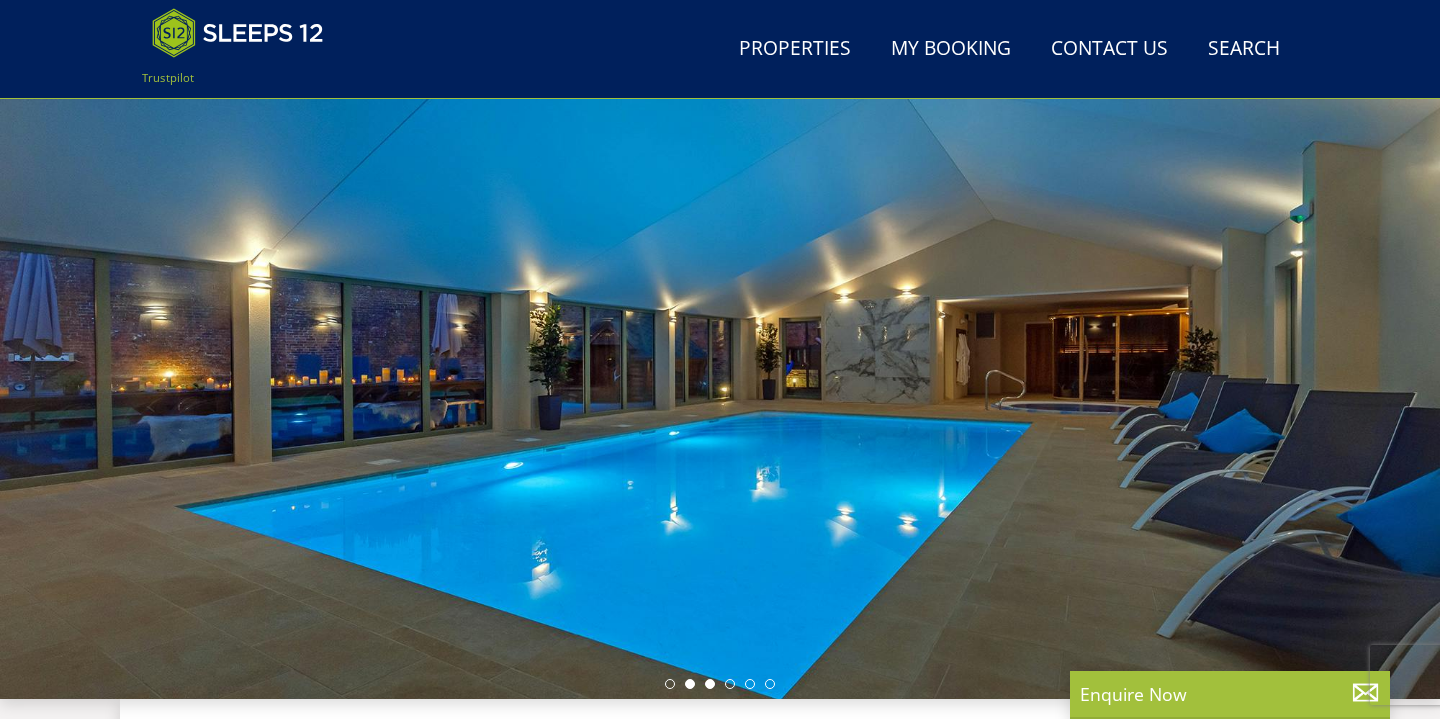 click at bounding box center (710, 684) 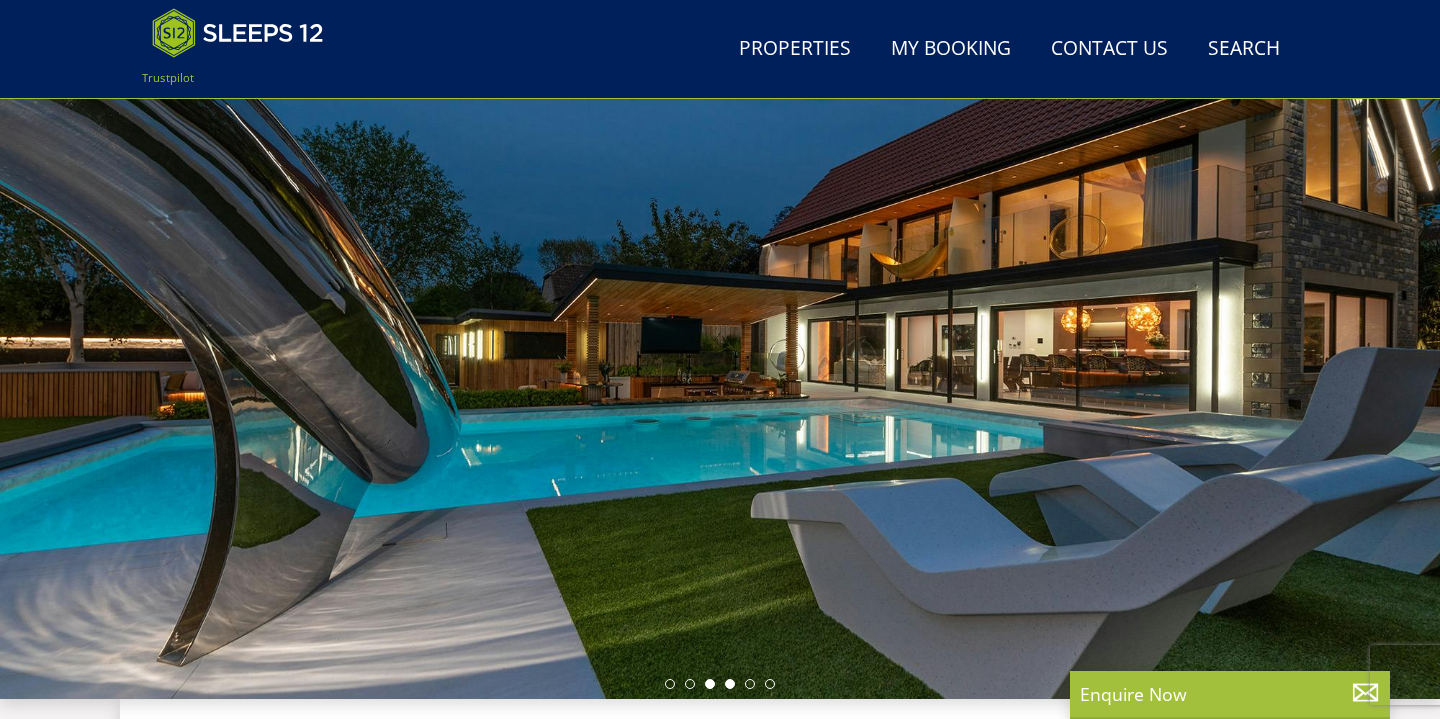 click at bounding box center (730, 684) 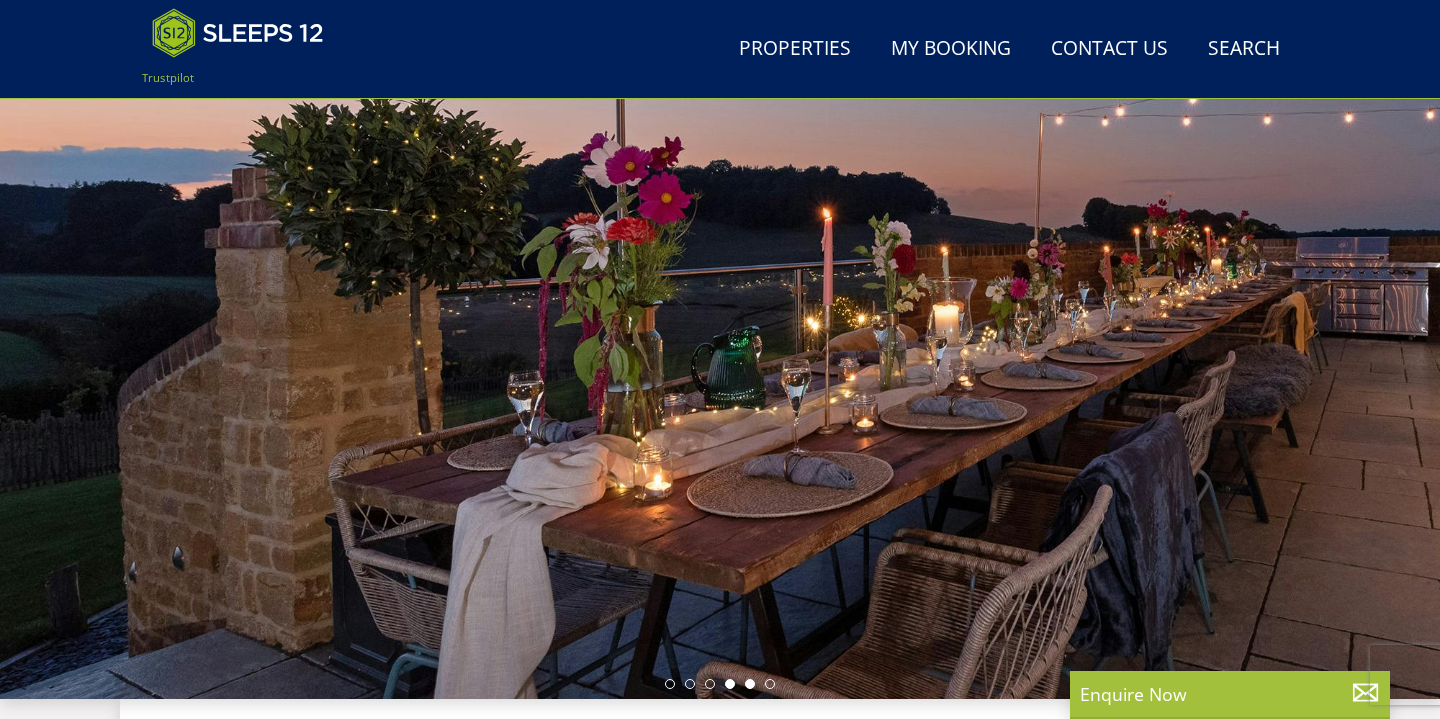 click at bounding box center (750, 684) 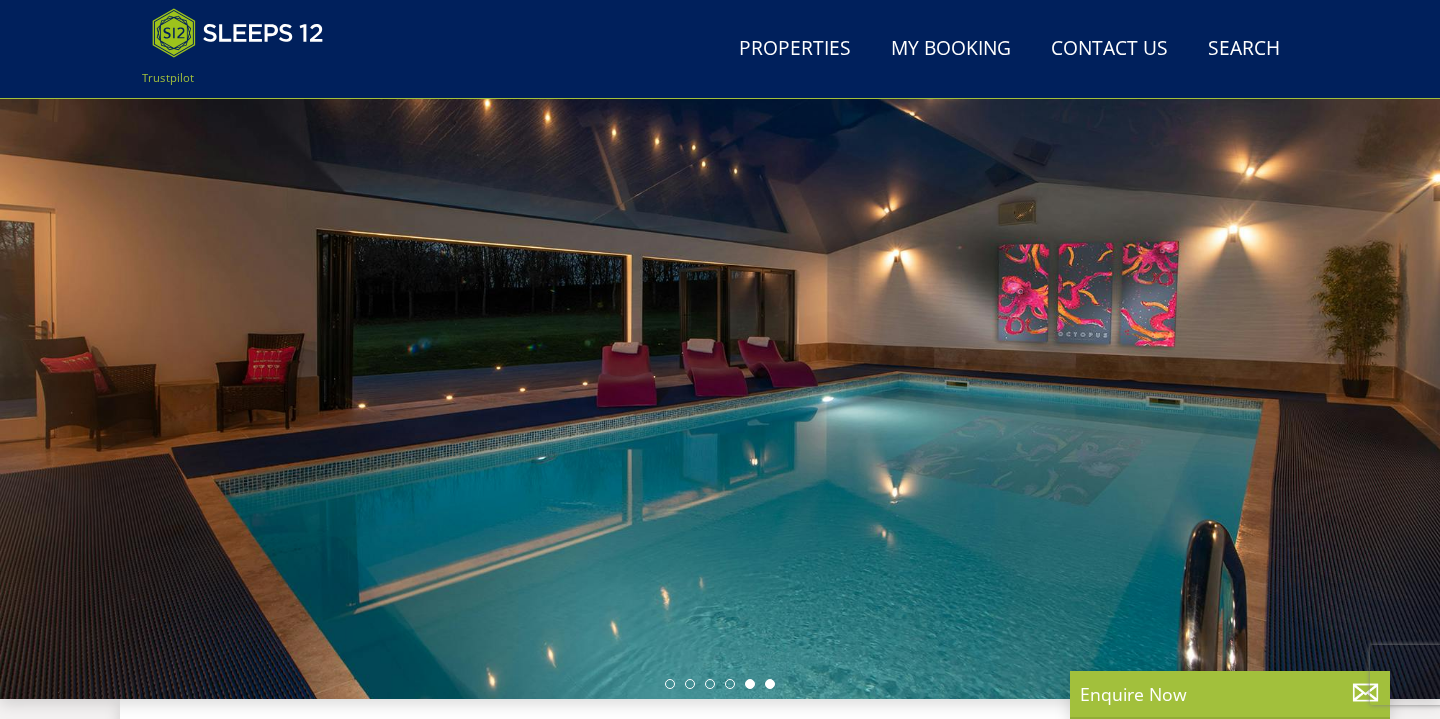 click at bounding box center [770, 684] 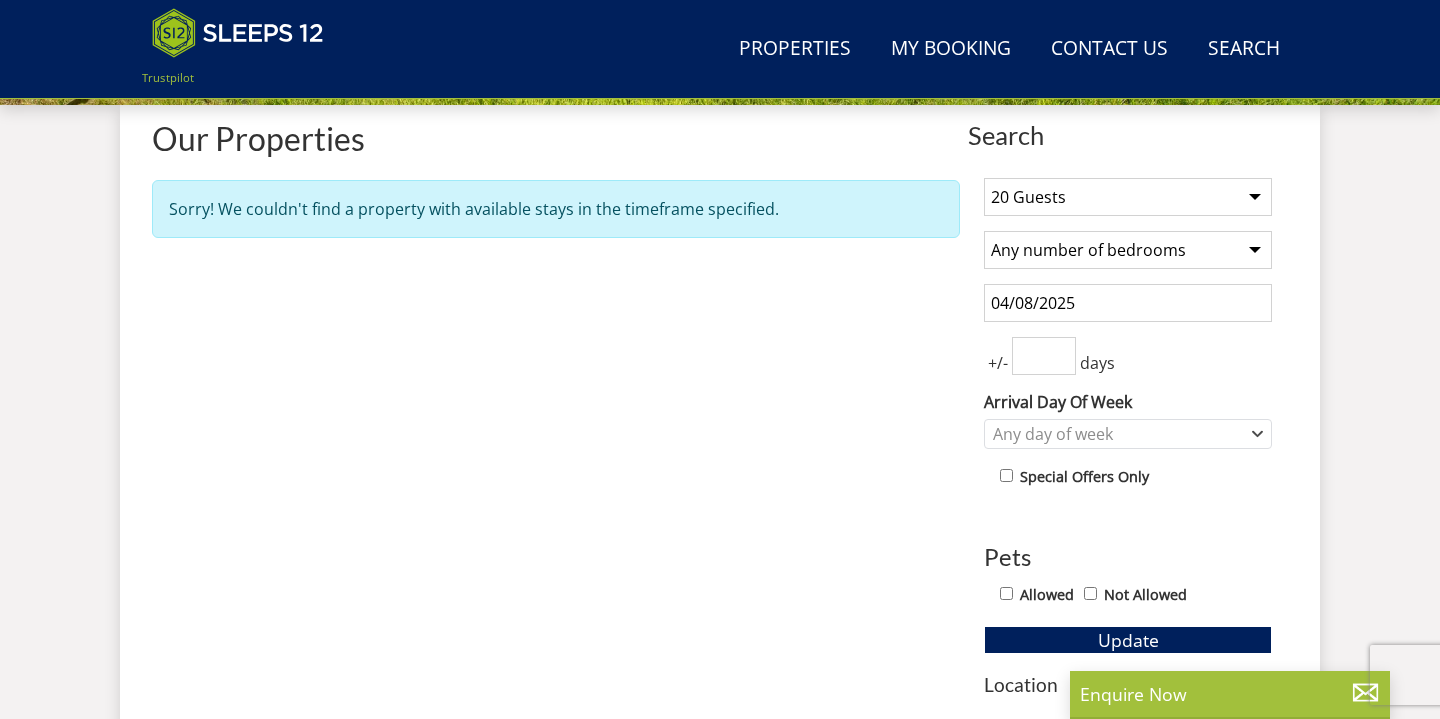 scroll, scrollTop: 742, scrollLeft: 0, axis: vertical 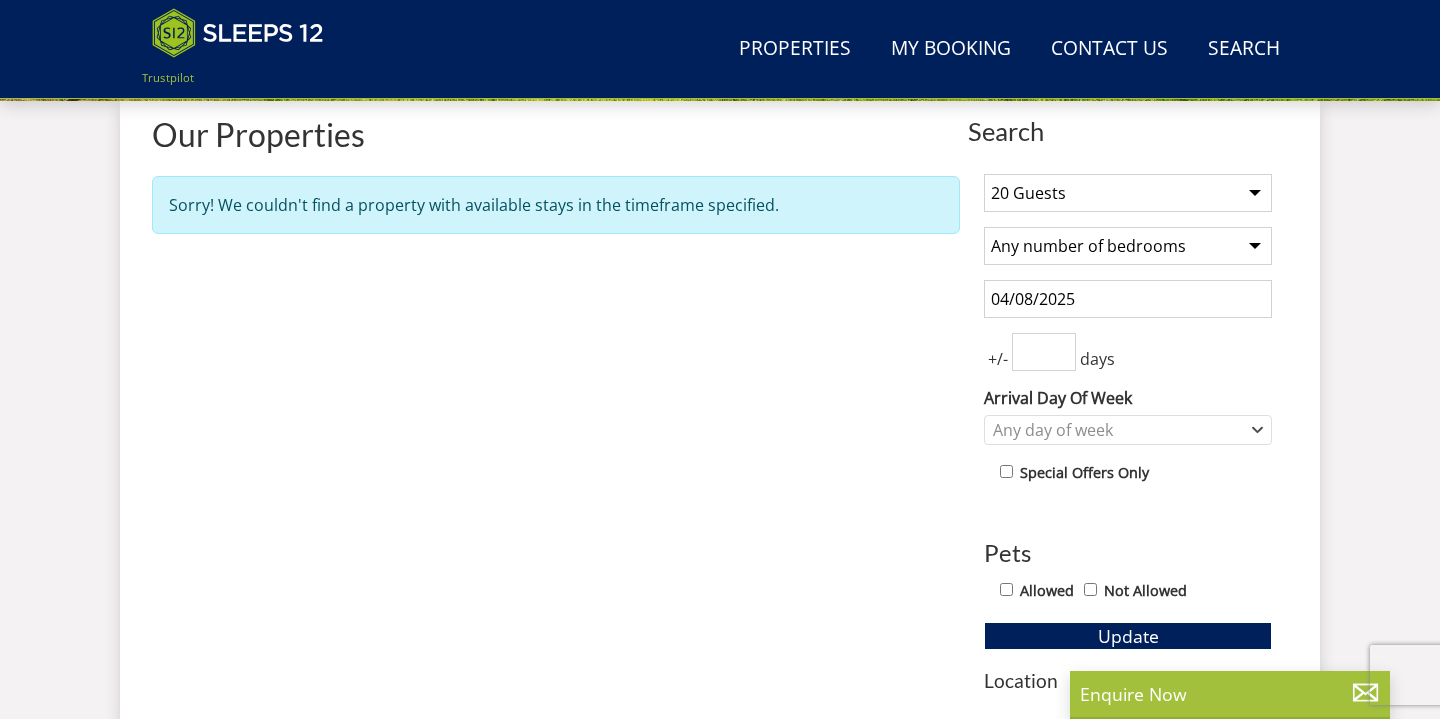click on "1 Guest
2 Guests
3 Guests
4 Guests
5 Guests
6 Guests
7 Guests
8 Guests
9 Guests
10 Guests
11 Guests
12 Guests
13 Guests
14 Guests
15 Guests
16 Guests
17 Guests
18 Guests
19 Guests
20 Guests
21 Guests
22 Guests
23 Guests
24 Guests
25 Guests
26 Guests
27 Guests
28 Guests
29 Guests
30 Guests
31 Guests
32 Guests
33 Guests
34 Guests
35 Guests
36 Guests
37 Guests
38 Guests
39 Guests
40 Guests
41 Guests
42 Guests
43 Guests
44 Guests
45 Guests
46 Guests
47 Guests
48 Guests
49 Guests
50 Guests
51 Guests
52 Guests
53 Guests
54 Guests
55 Guests
56 Guests
57 Guests
58 Guests
59 Guests
60 Guests
61 Guests
62 Guests
63 Guests
64 Guests
65 Guests
66 Guests
67 Guests
68 Guests
69 Guests
70 Guests
71 Guests
72 Guests
73 Guests
74 Guests
75 Guests
76 Guests
77 Guests
78 Guests
79 Guests
80 Guests
81 Guests
82 Guests" at bounding box center (1128, 424) 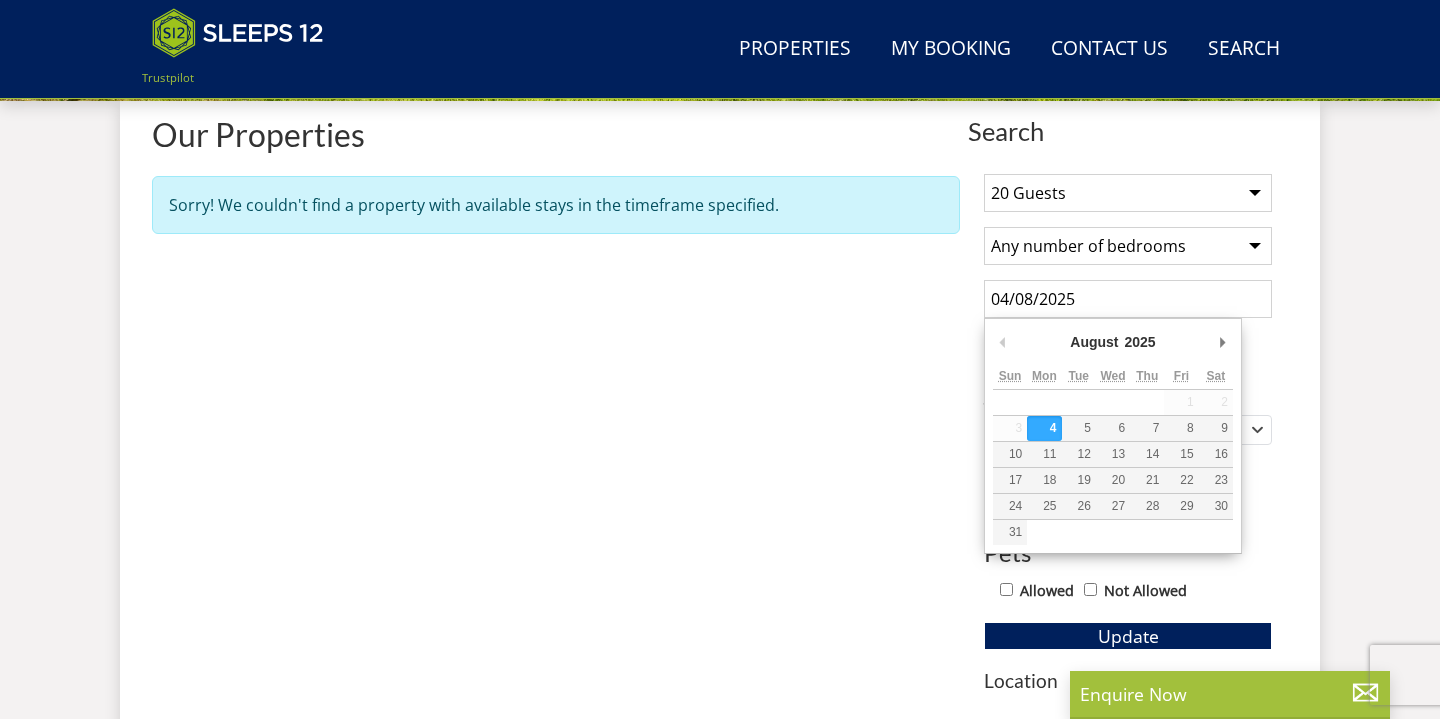 click on "04/08/2025" at bounding box center (1128, 299) 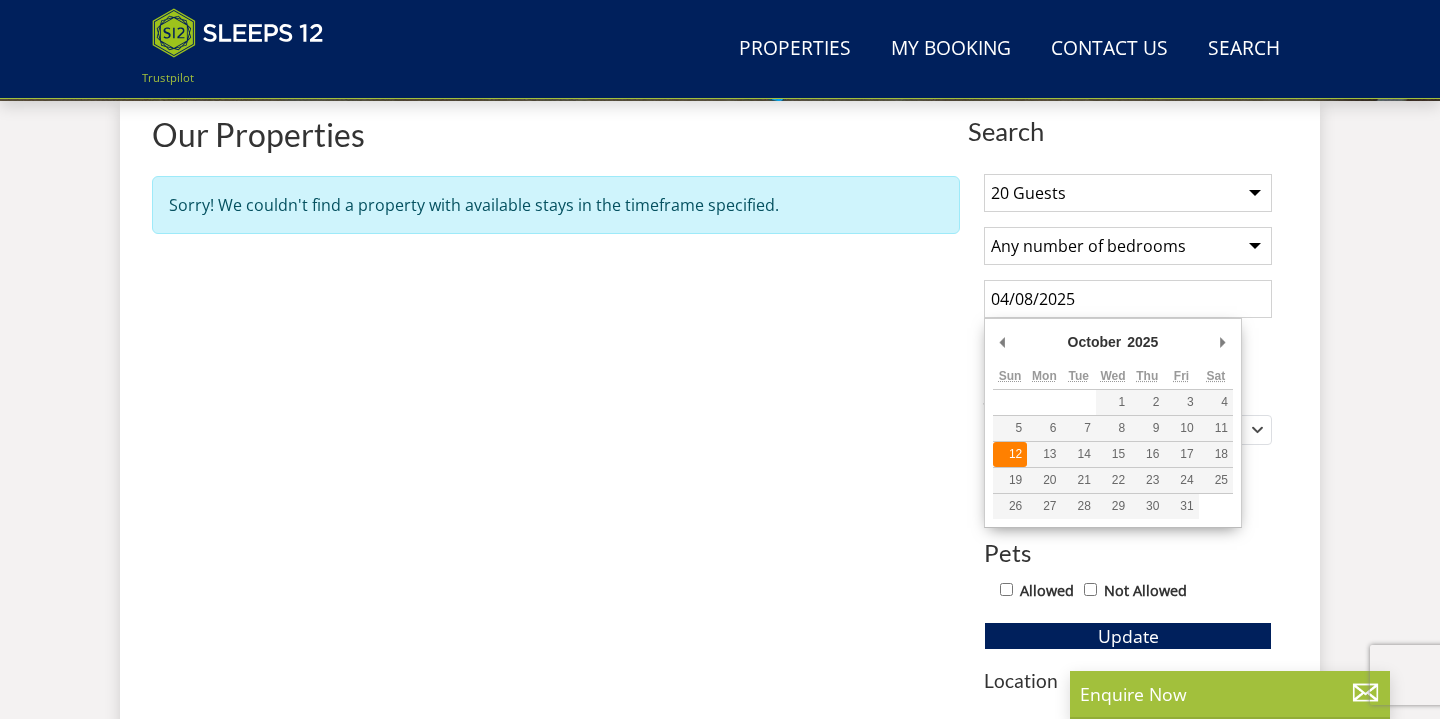 type on "12/10/2025" 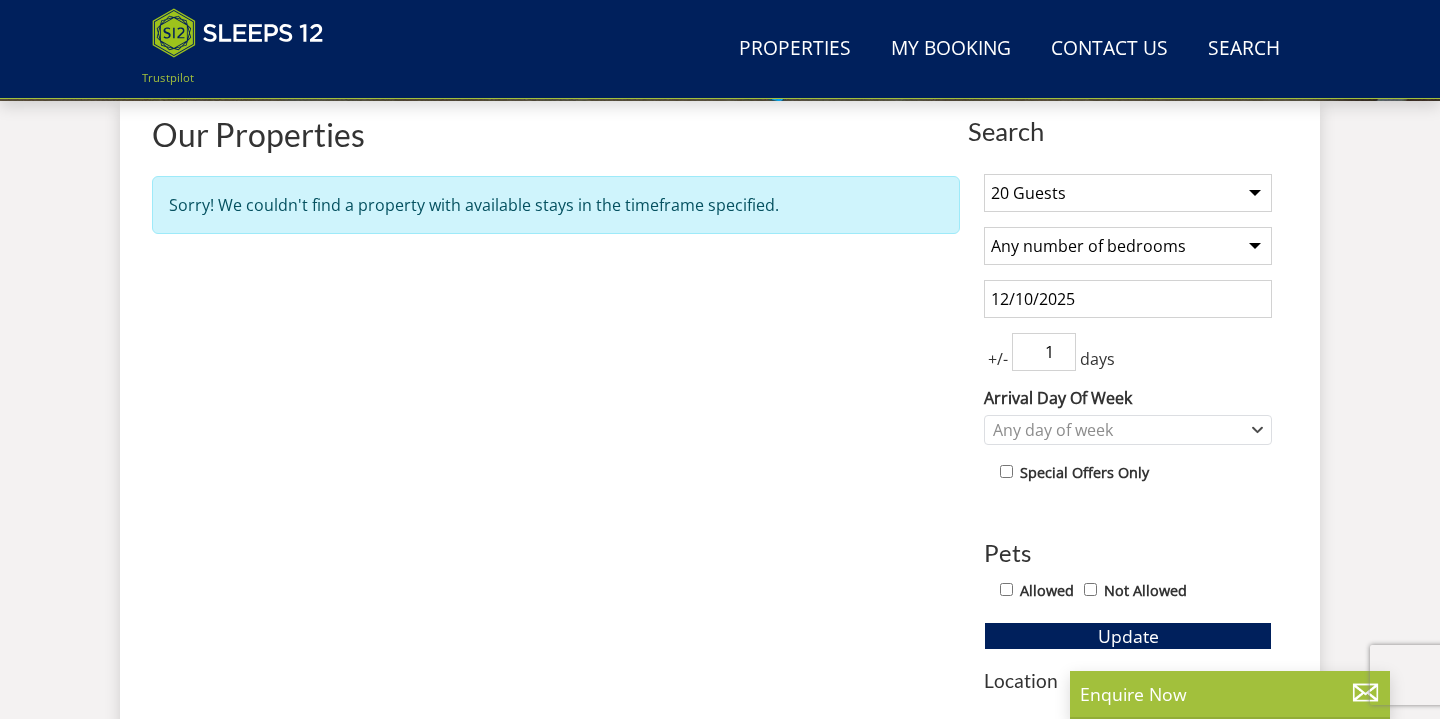 click on "1" at bounding box center (1044, 352) 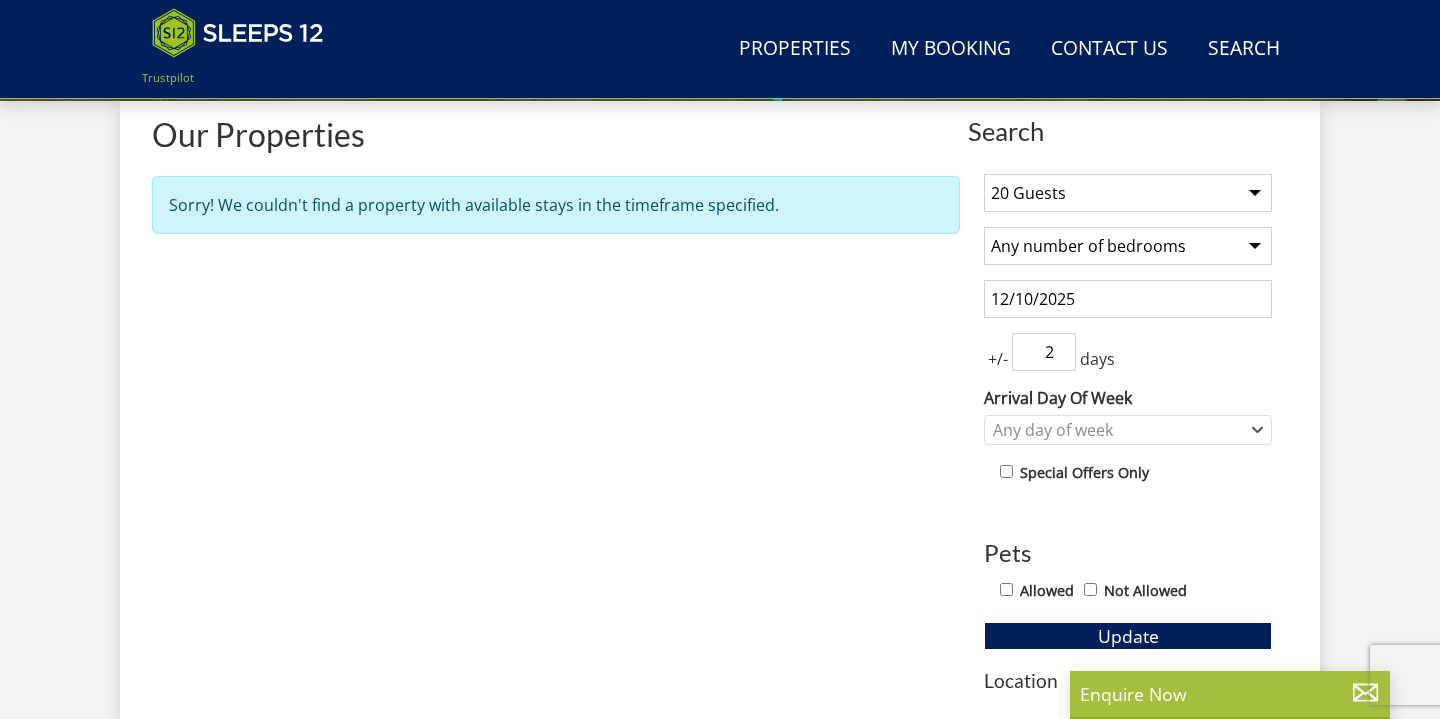 click on "2" at bounding box center [1044, 352] 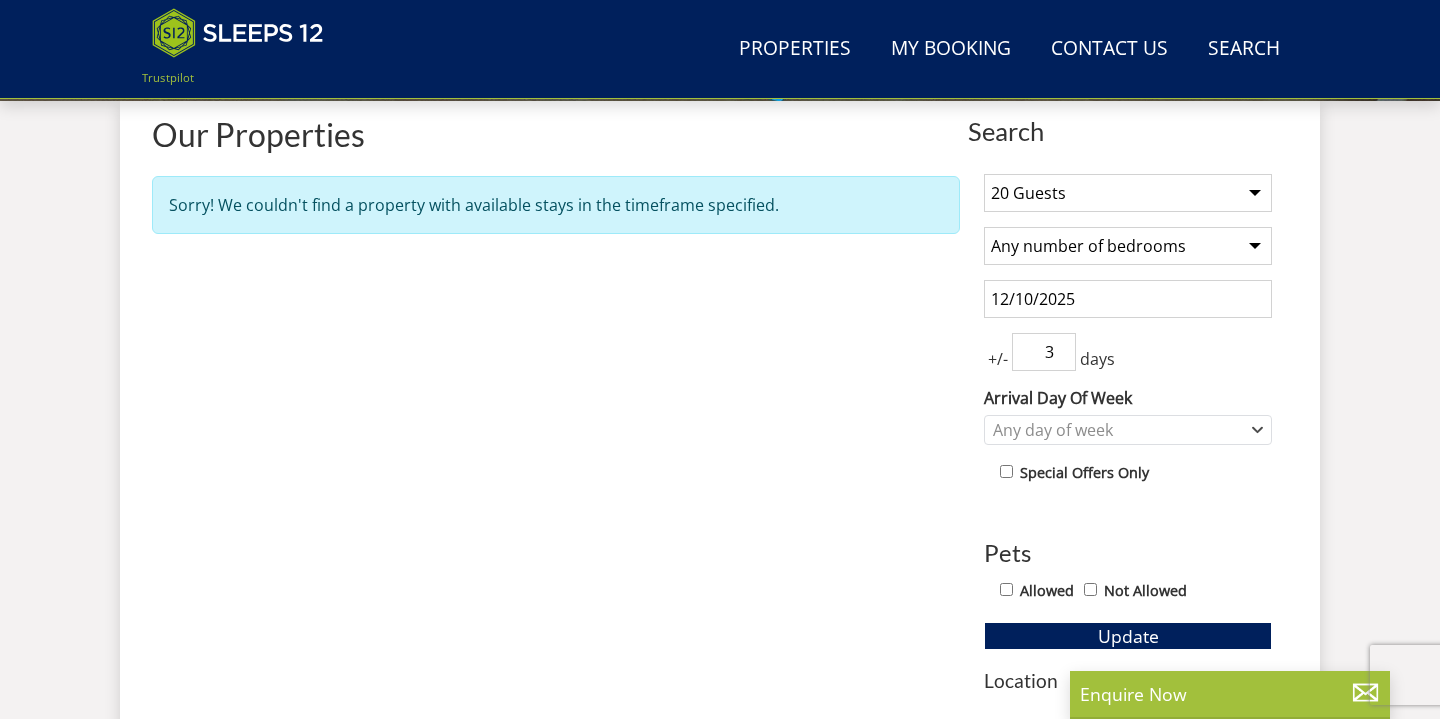 click on "3" at bounding box center (1044, 352) 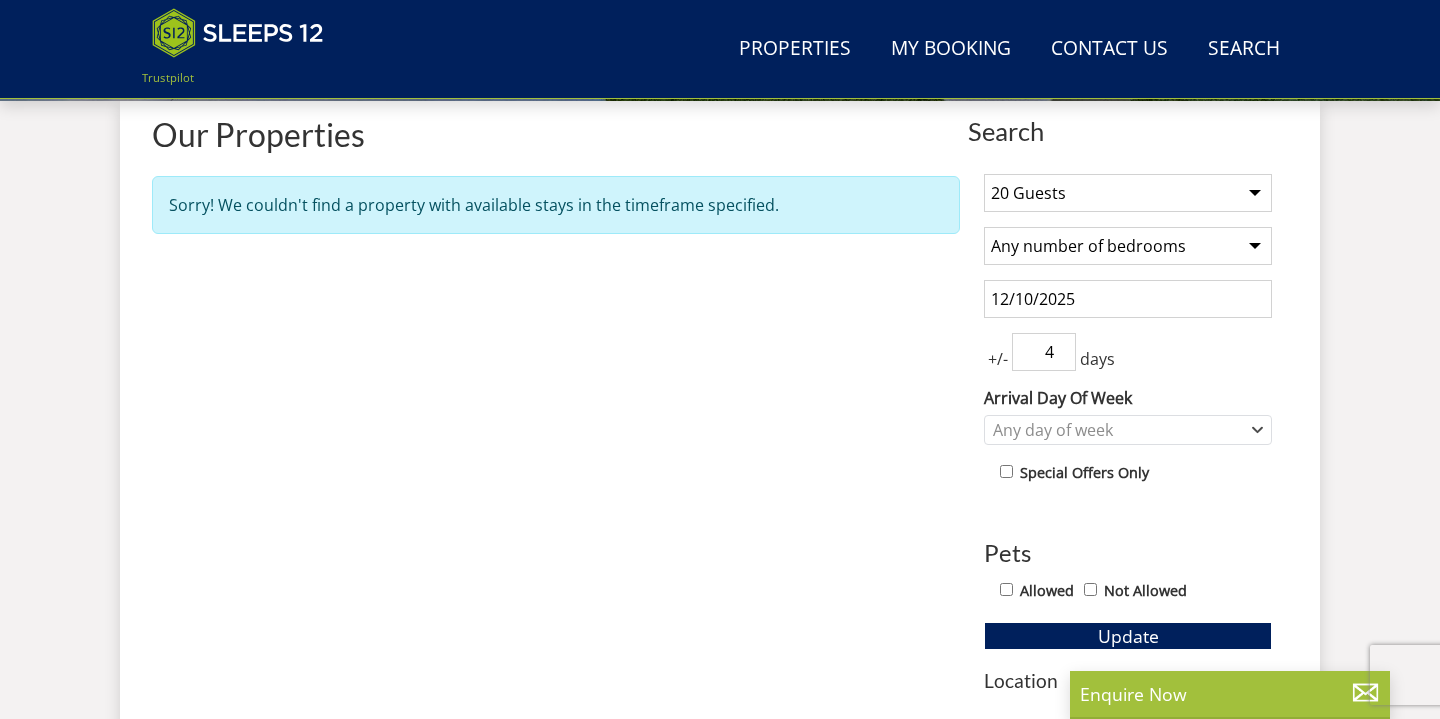 click on "4" at bounding box center [1044, 352] 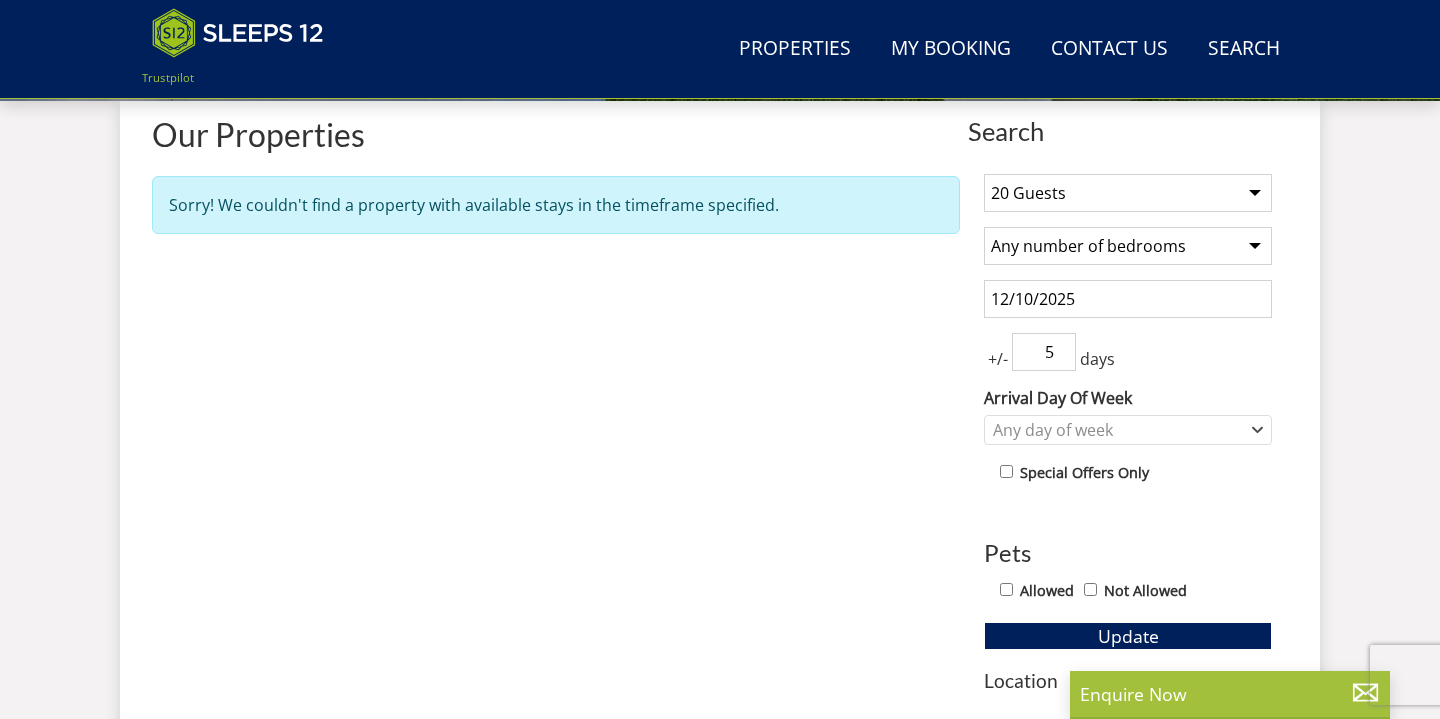 click on "5" at bounding box center [1044, 352] 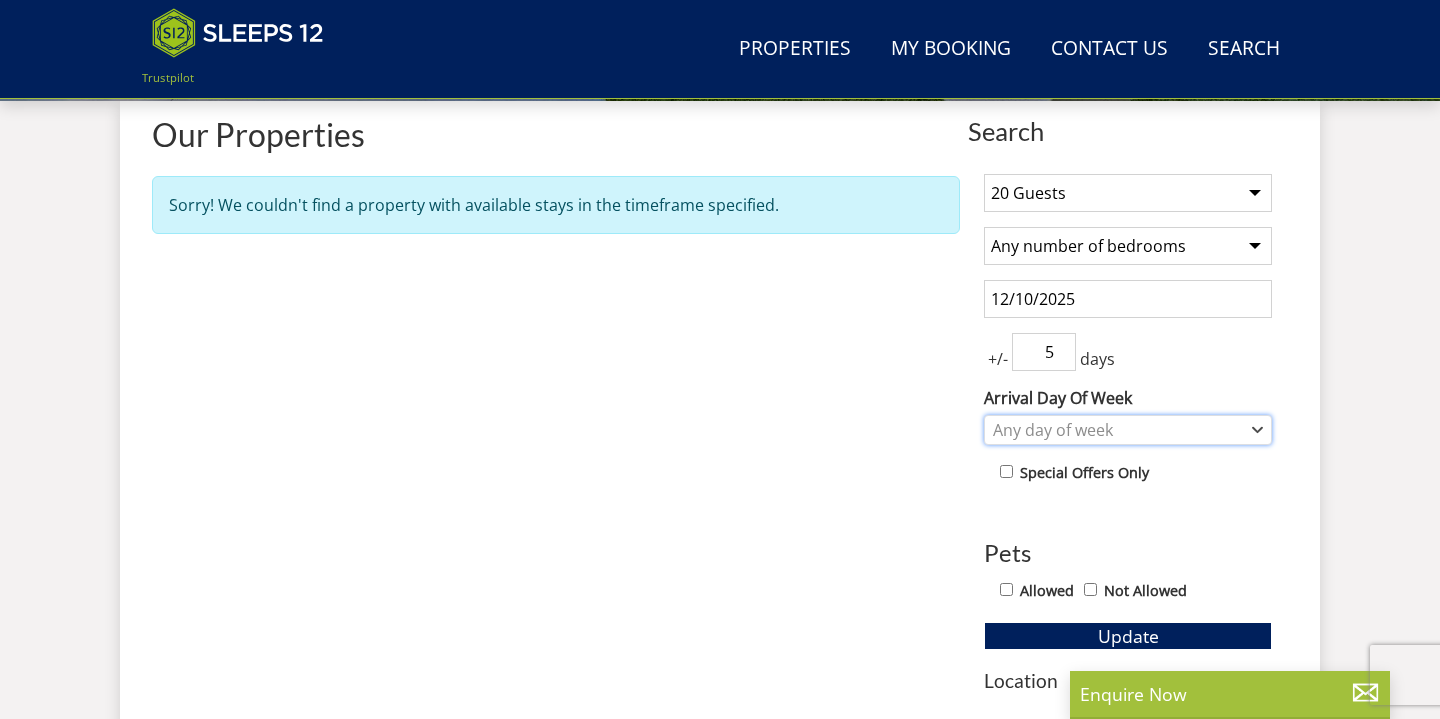 click on "Any day of week" at bounding box center (1128, 430) 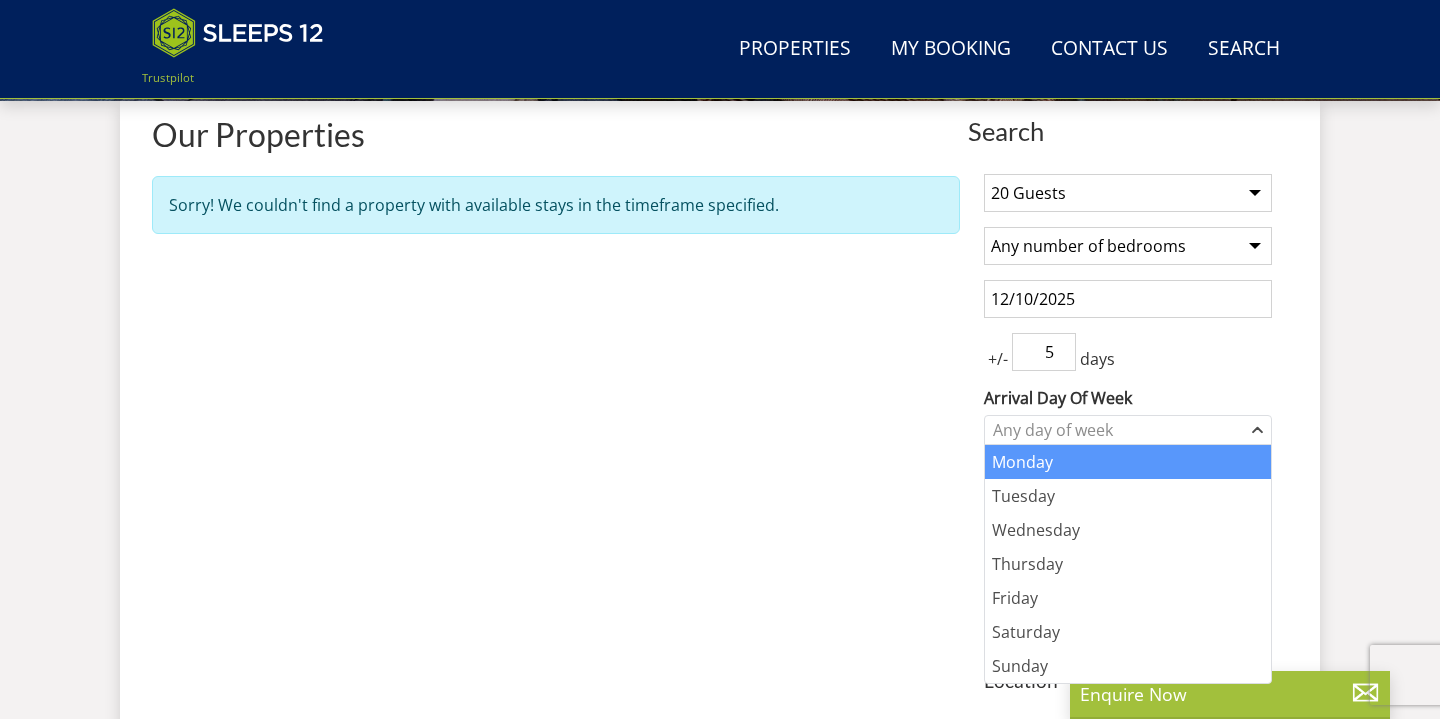 click on "Monday" at bounding box center [1128, 462] 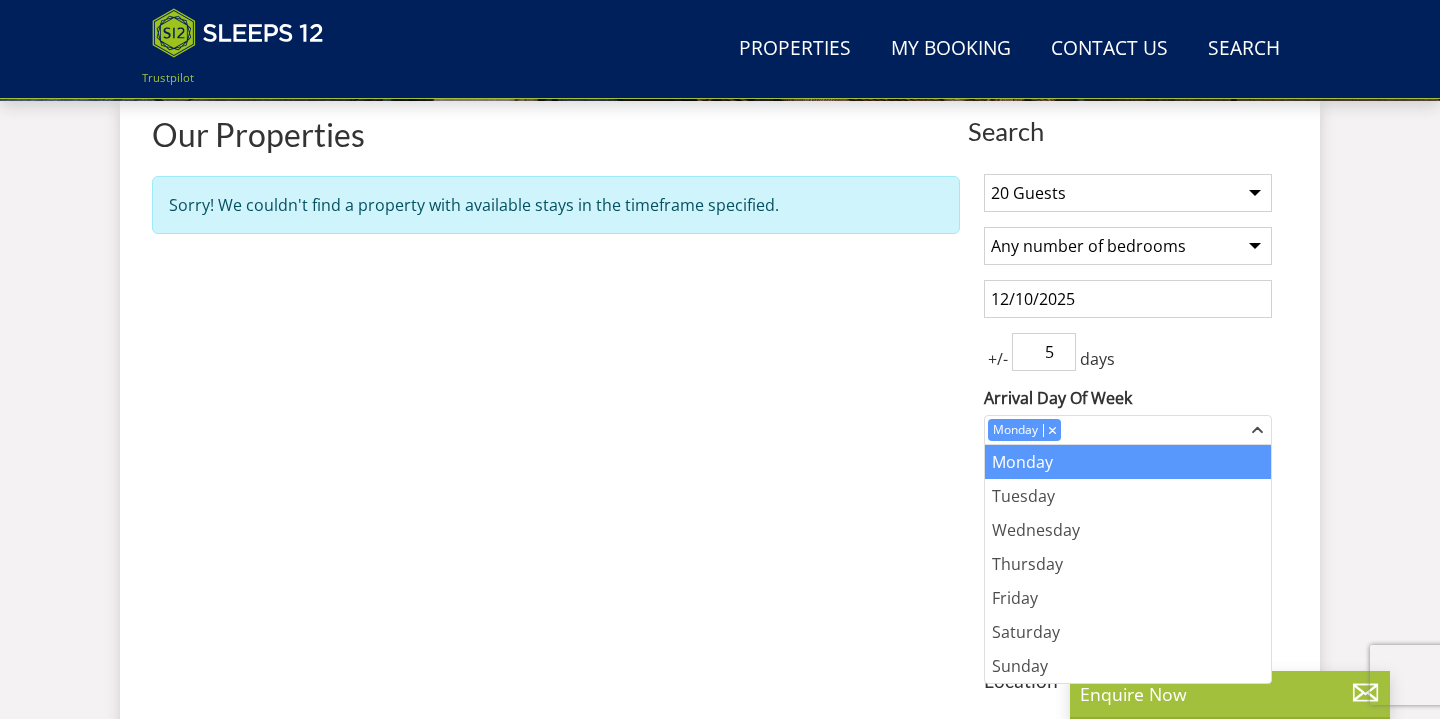 click on "Properties
Our Properties
Sorry! We couldn't find a property with available stays in the timeframe specified." at bounding box center [556, 414] 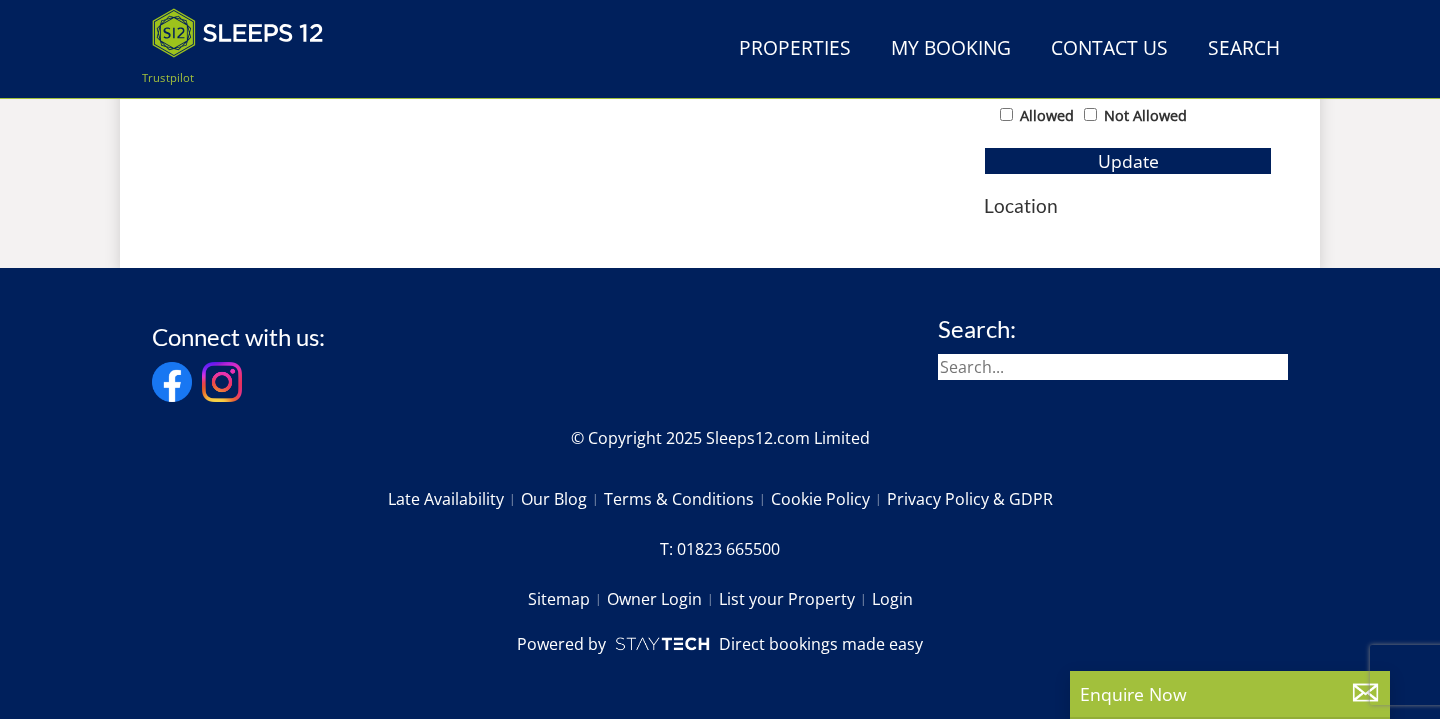 scroll, scrollTop: 1088, scrollLeft: 0, axis: vertical 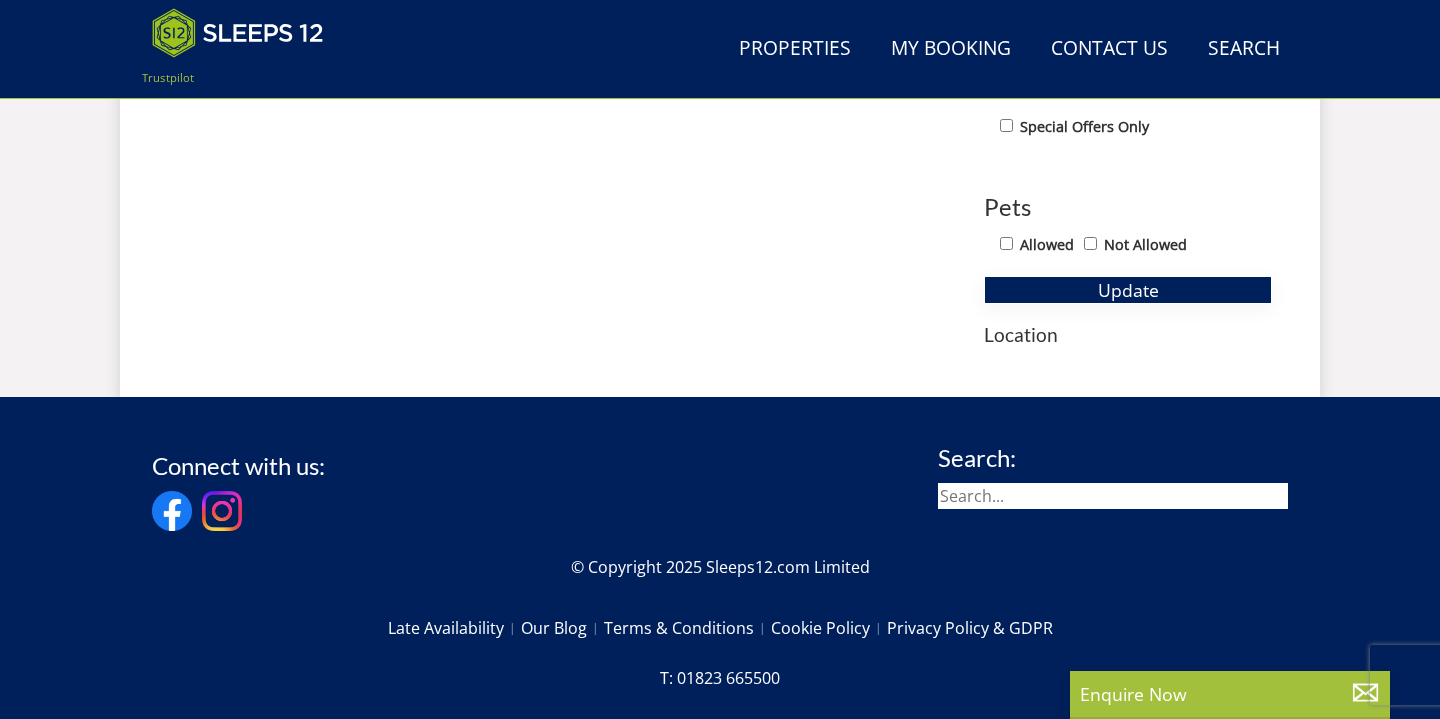 click on "Update" at bounding box center (1128, 290) 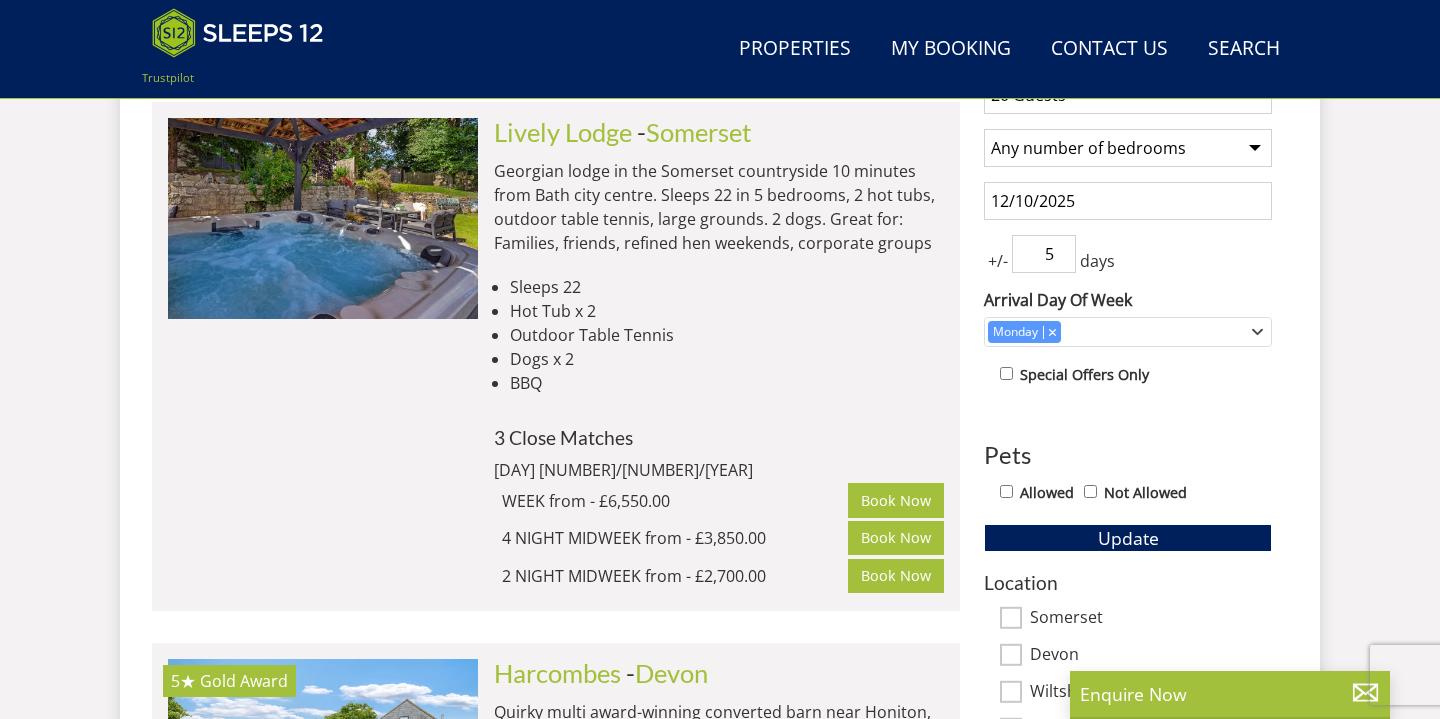 scroll, scrollTop: 838, scrollLeft: 0, axis: vertical 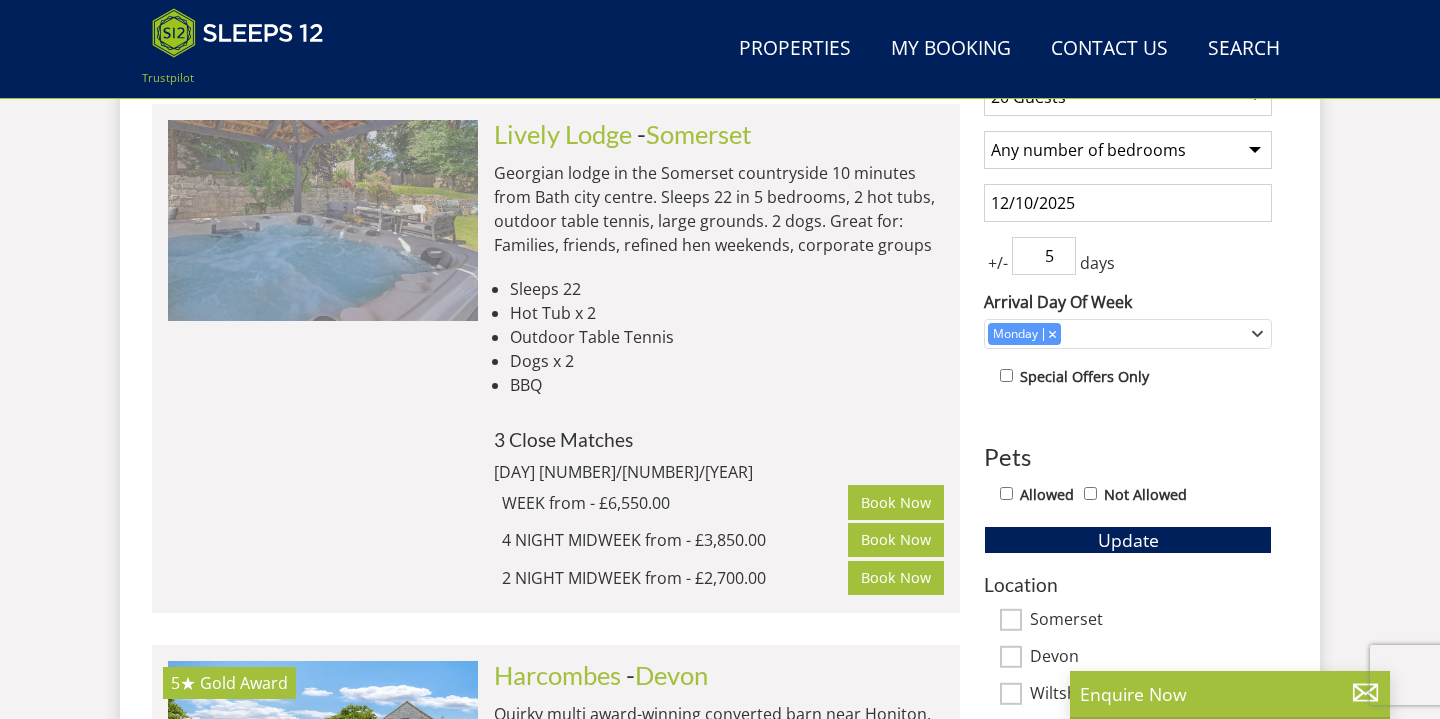 click at bounding box center (323, 220) 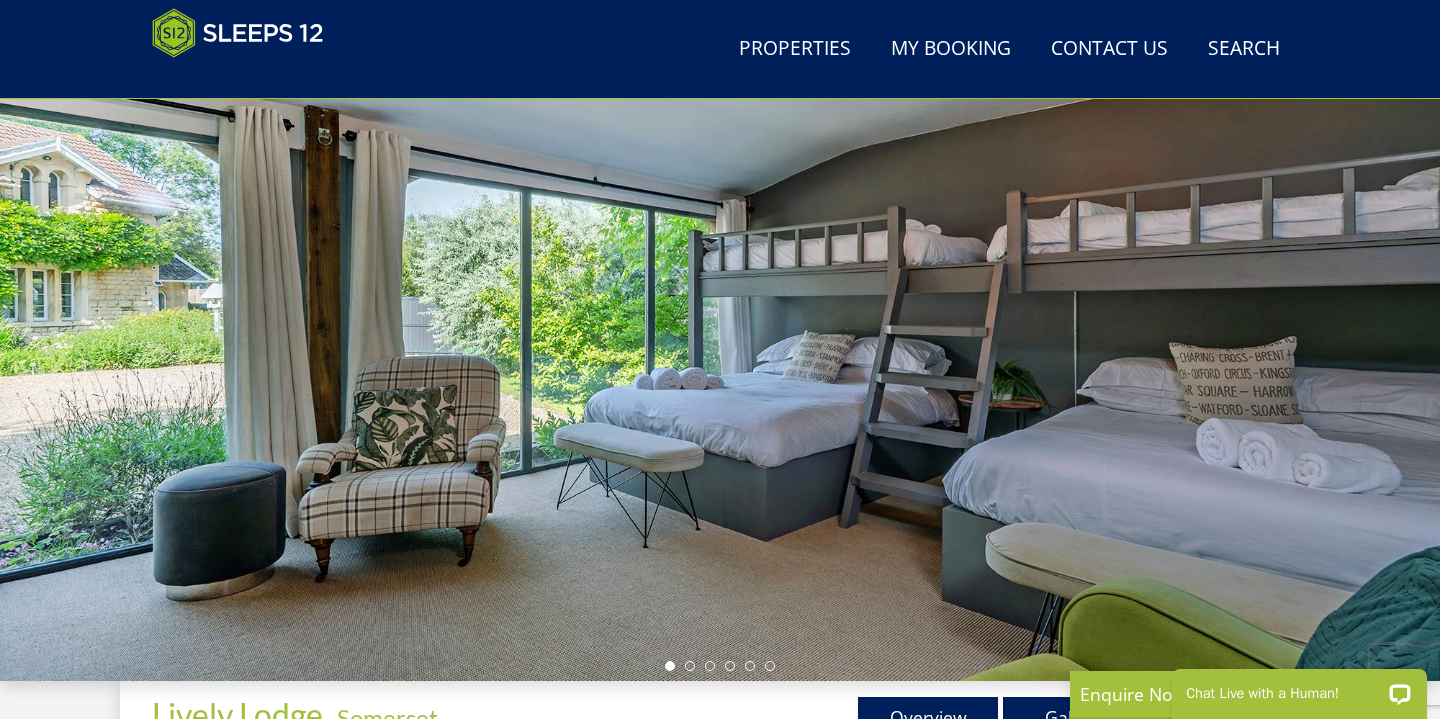 scroll, scrollTop: 0, scrollLeft: 0, axis: both 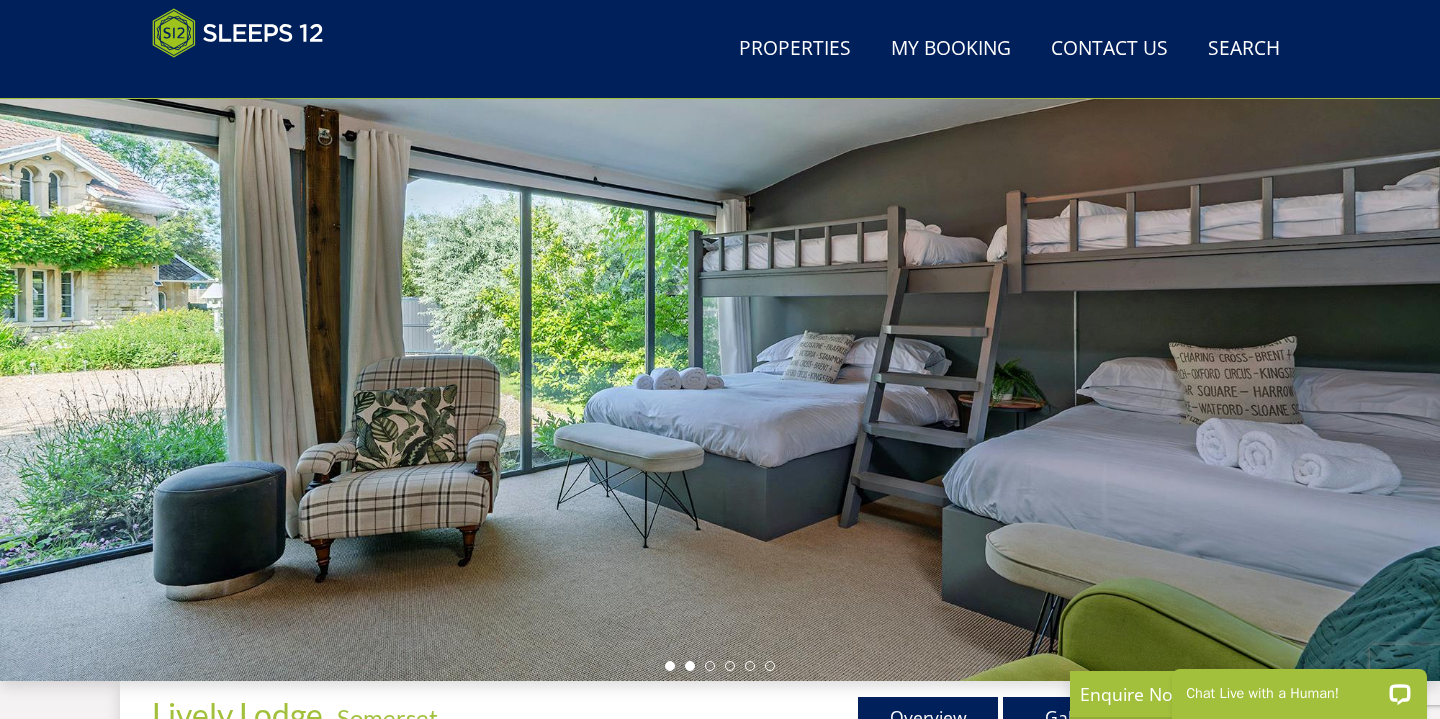 click at bounding box center [690, 666] 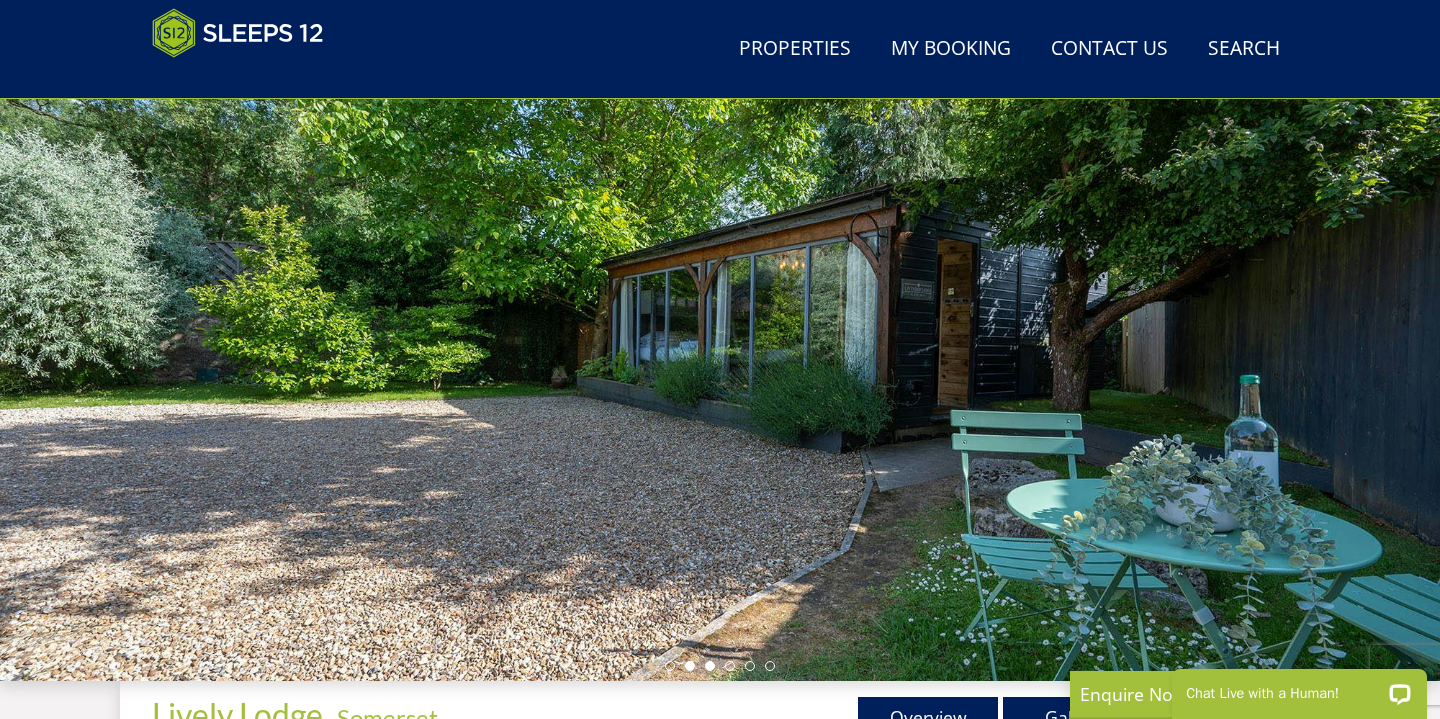 click at bounding box center [710, 666] 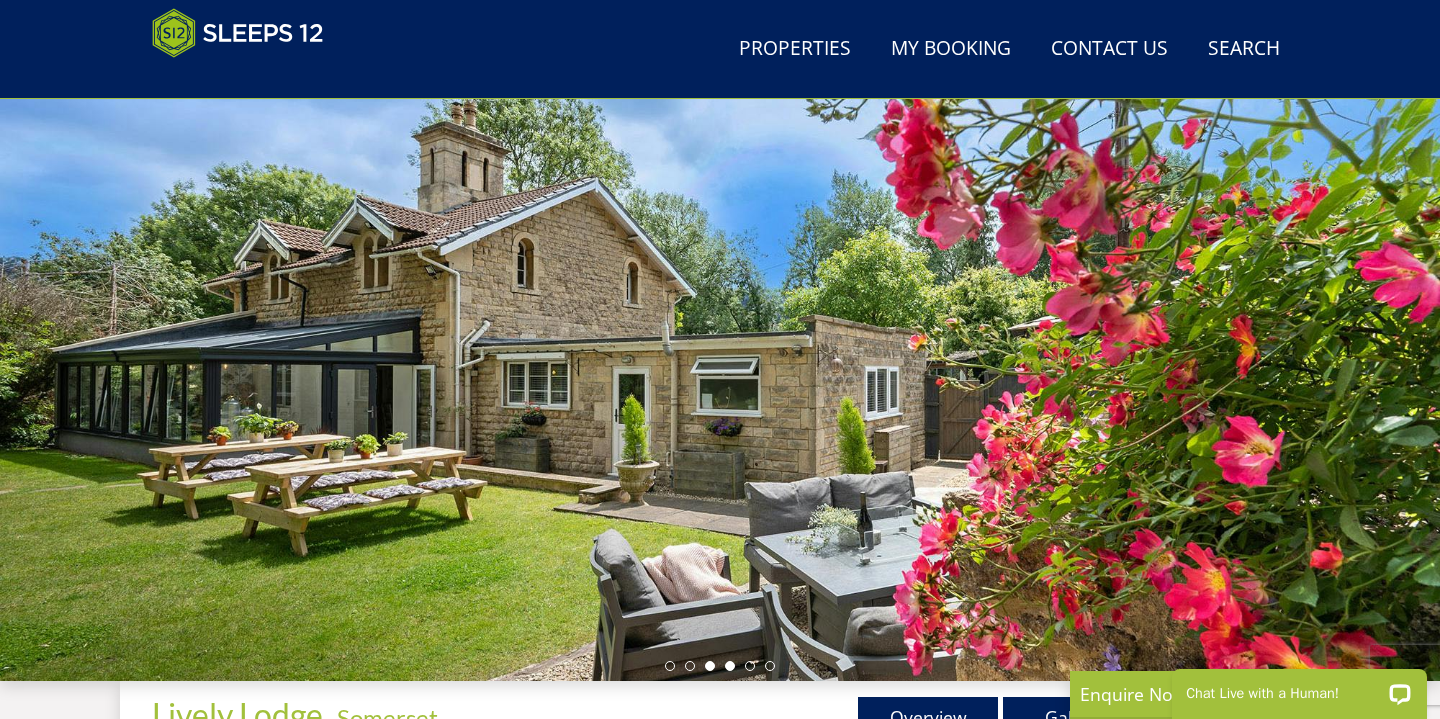 click at bounding box center [730, 666] 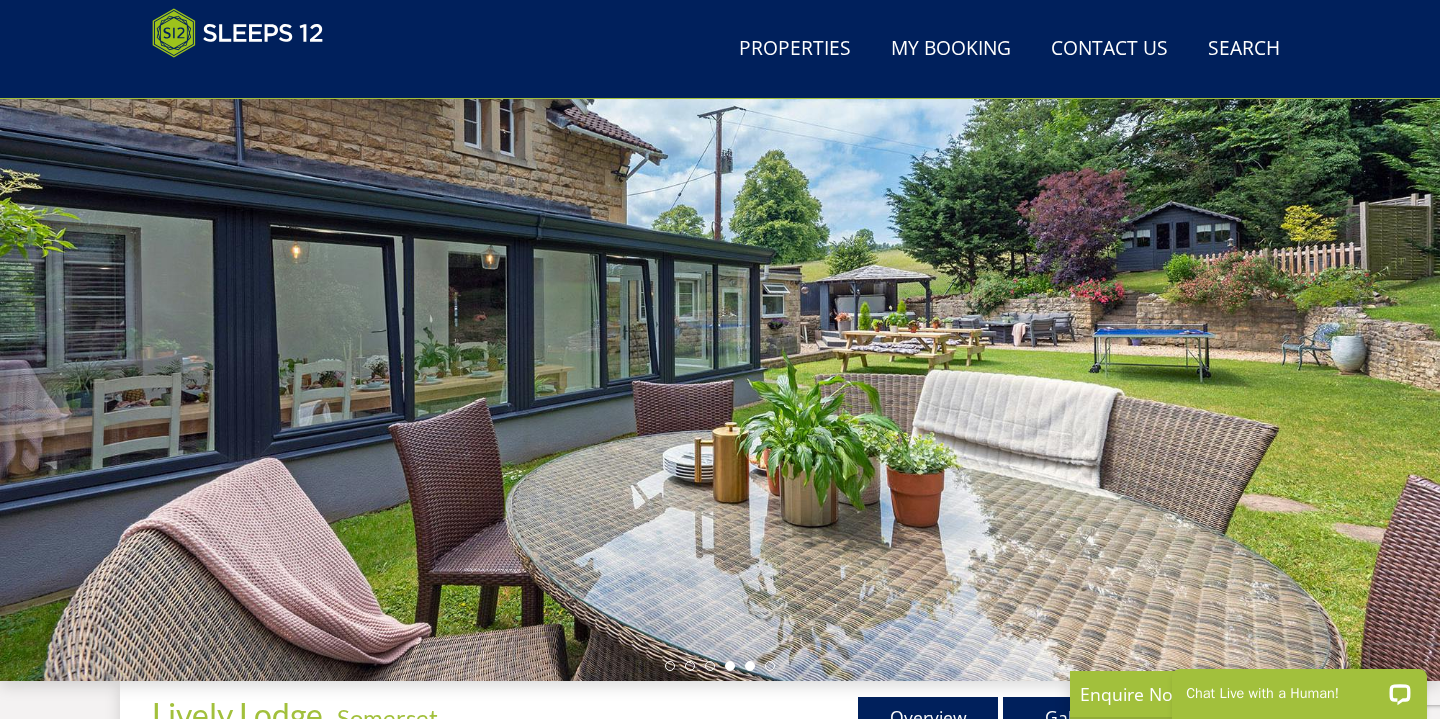 click at bounding box center [750, 666] 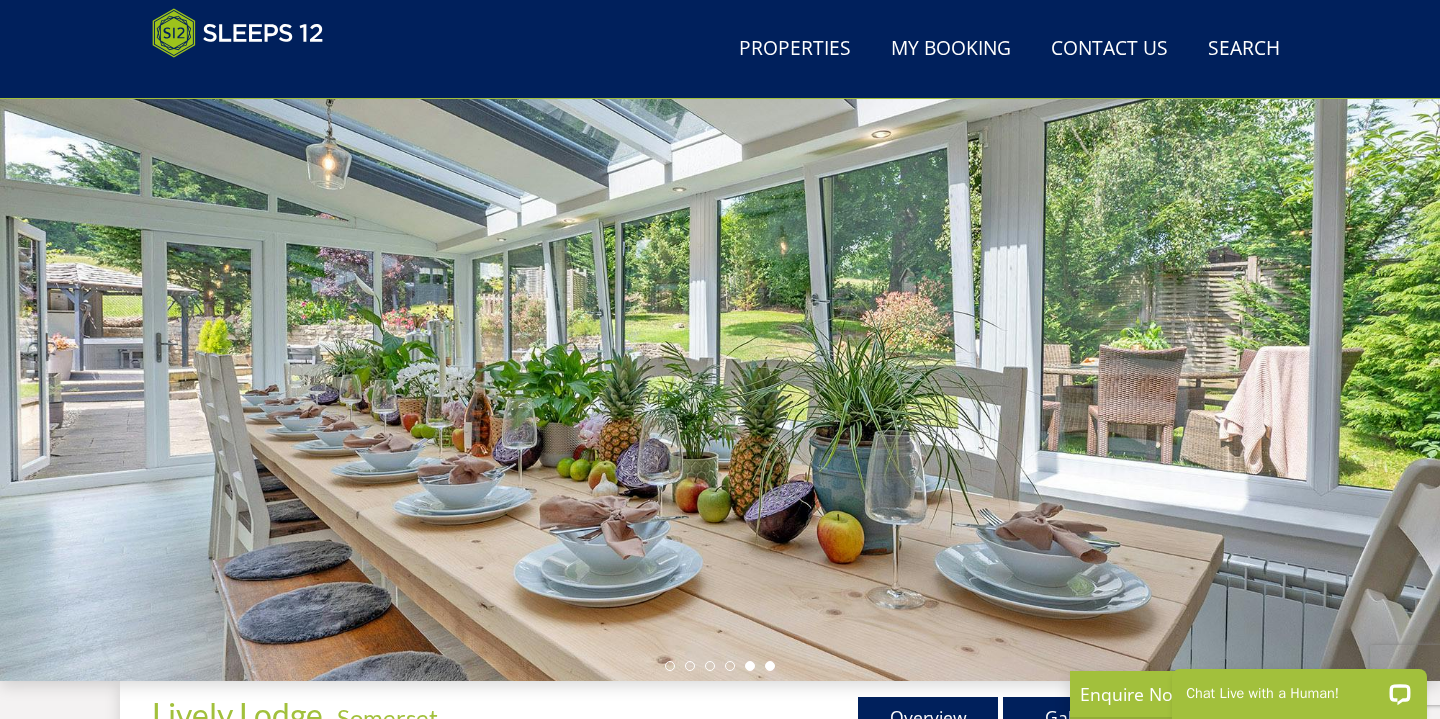 click at bounding box center [770, 666] 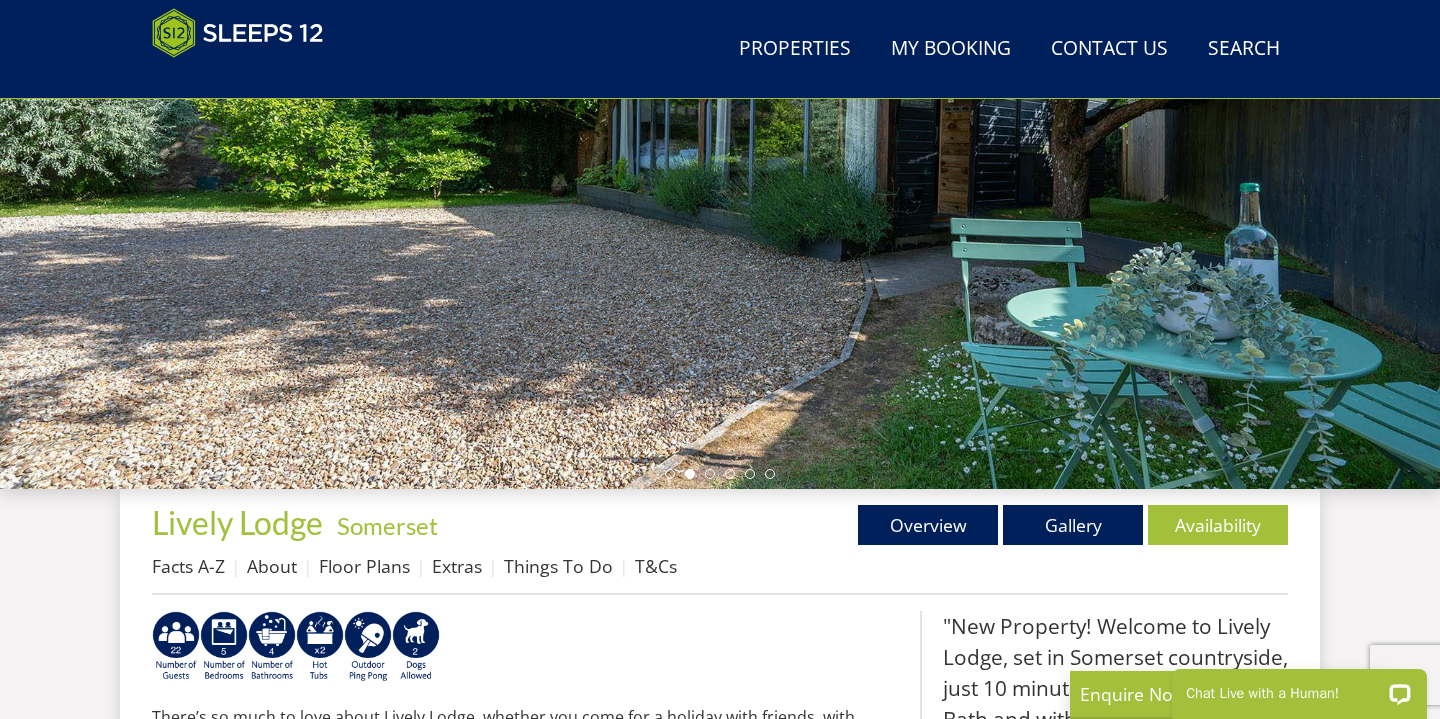 scroll, scrollTop: 344, scrollLeft: 0, axis: vertical 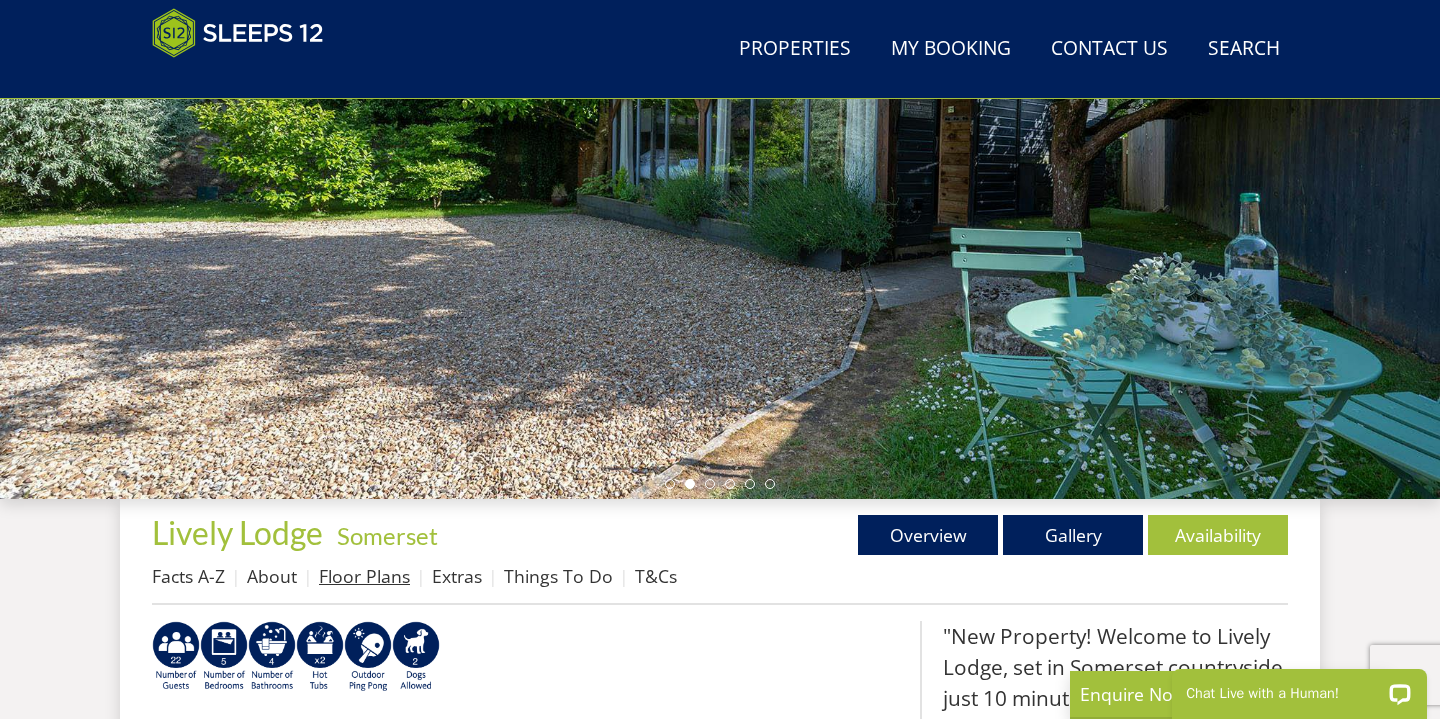 click on "Floor Plans" at bounding box center (364, 576) 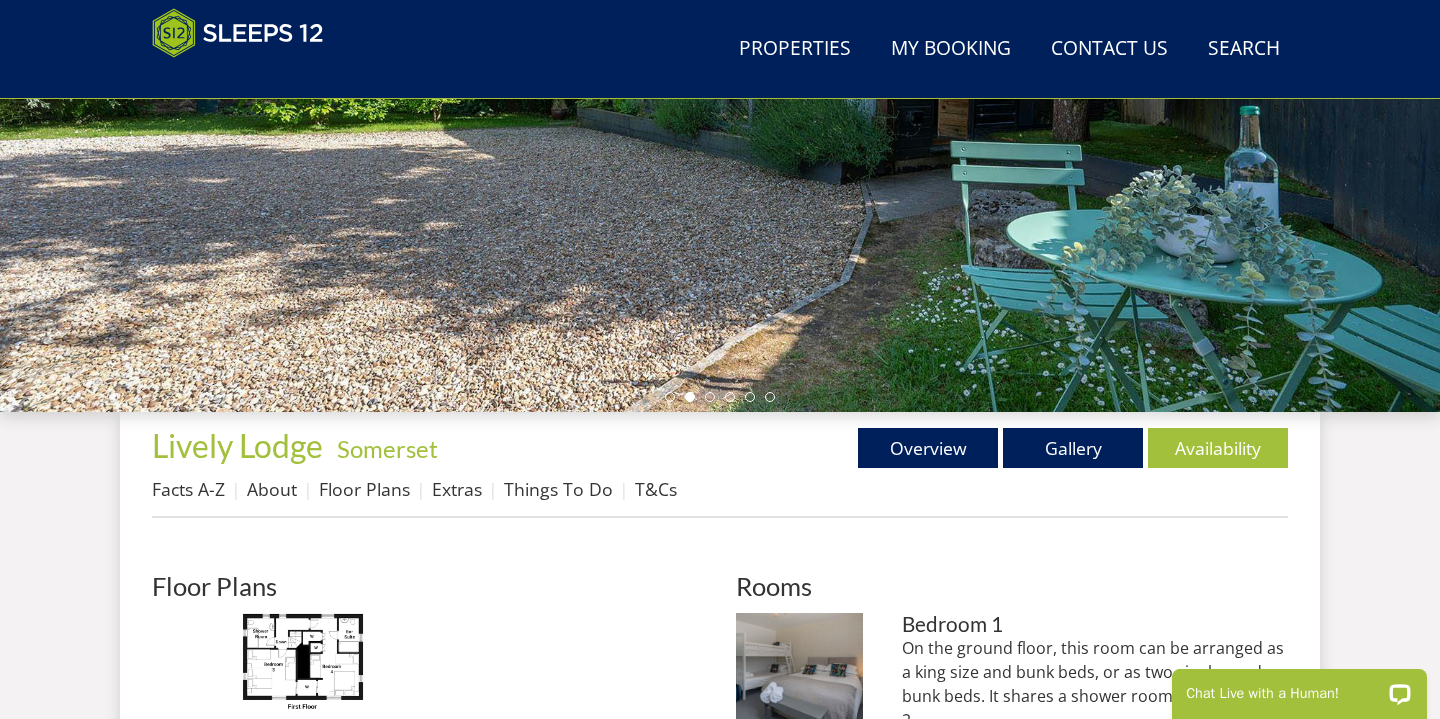 scroll, scrollTop: 431, scrollLeft: 0, axis: vertical 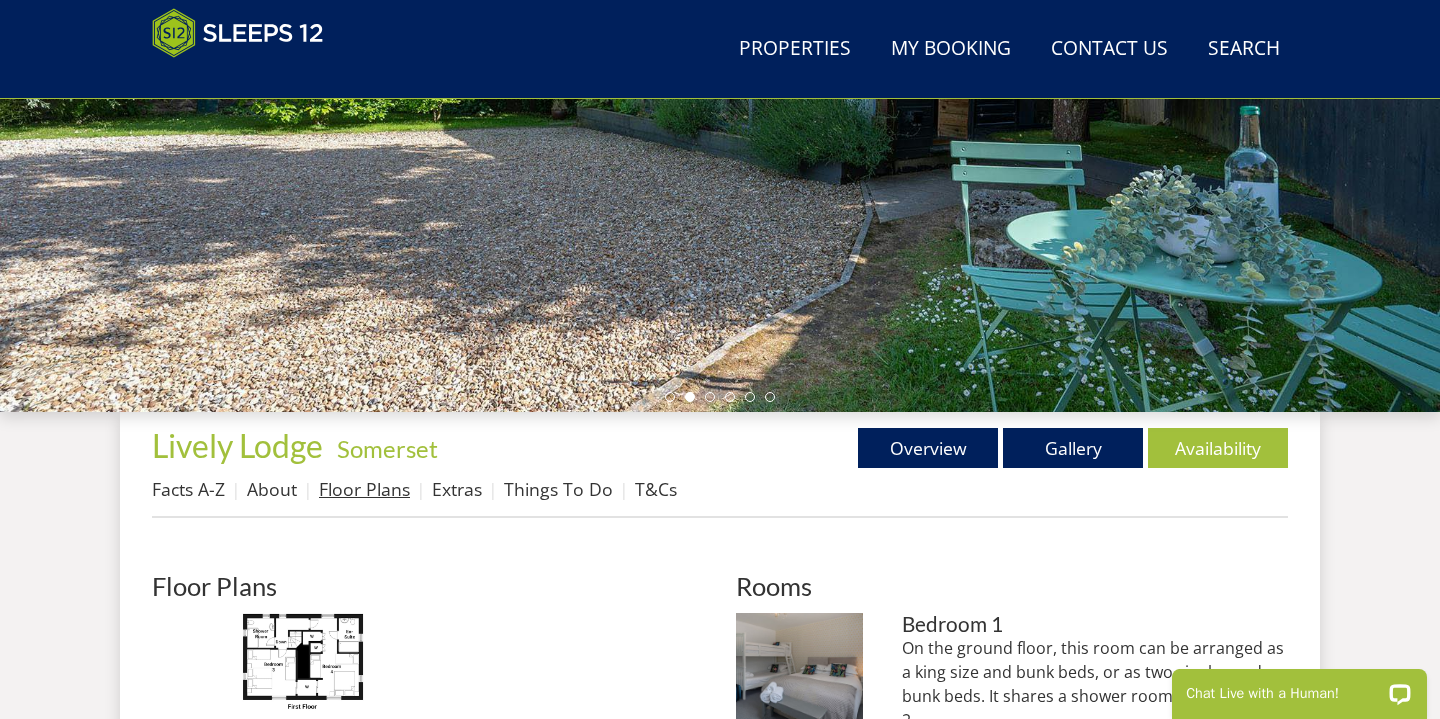 click on "Floor Plans" at bounding box center (364, 489) 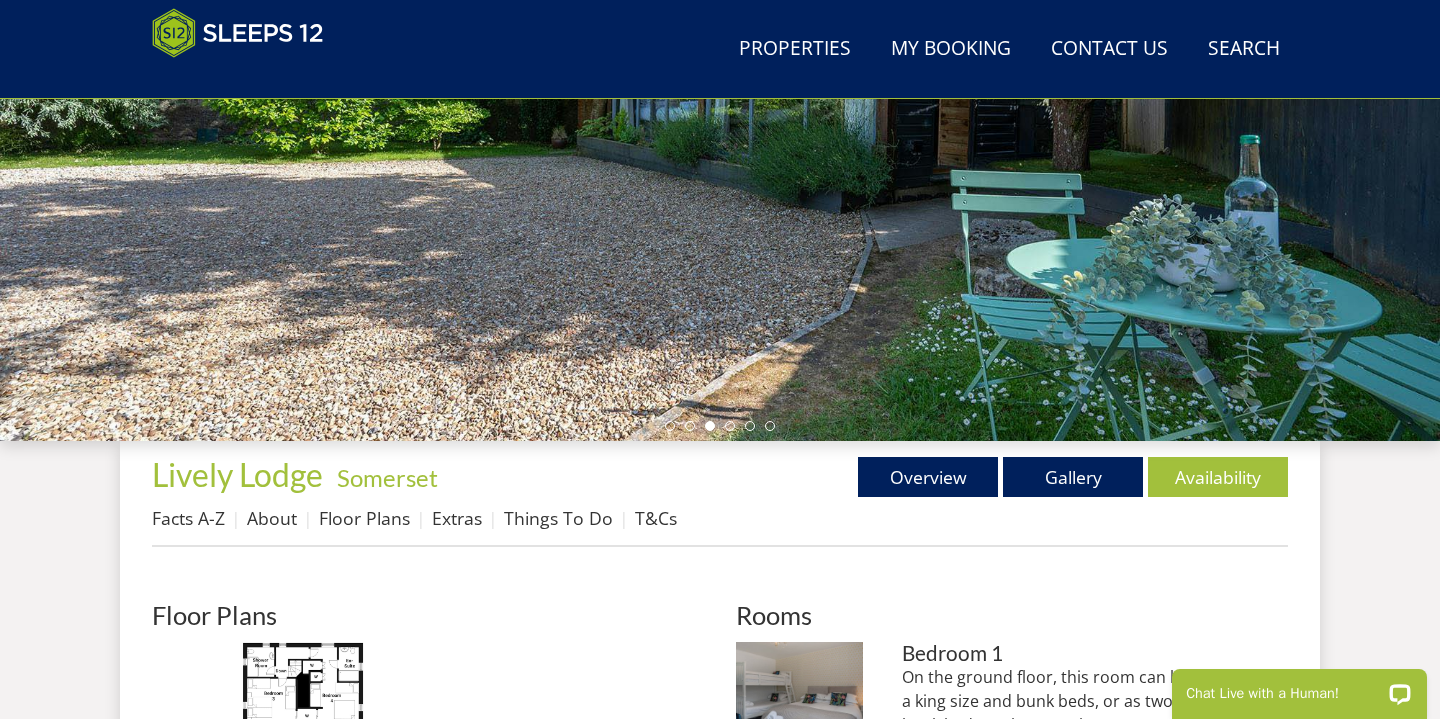 scroll, scrollTop: 402, scrollLeft: 0, axis: vertical 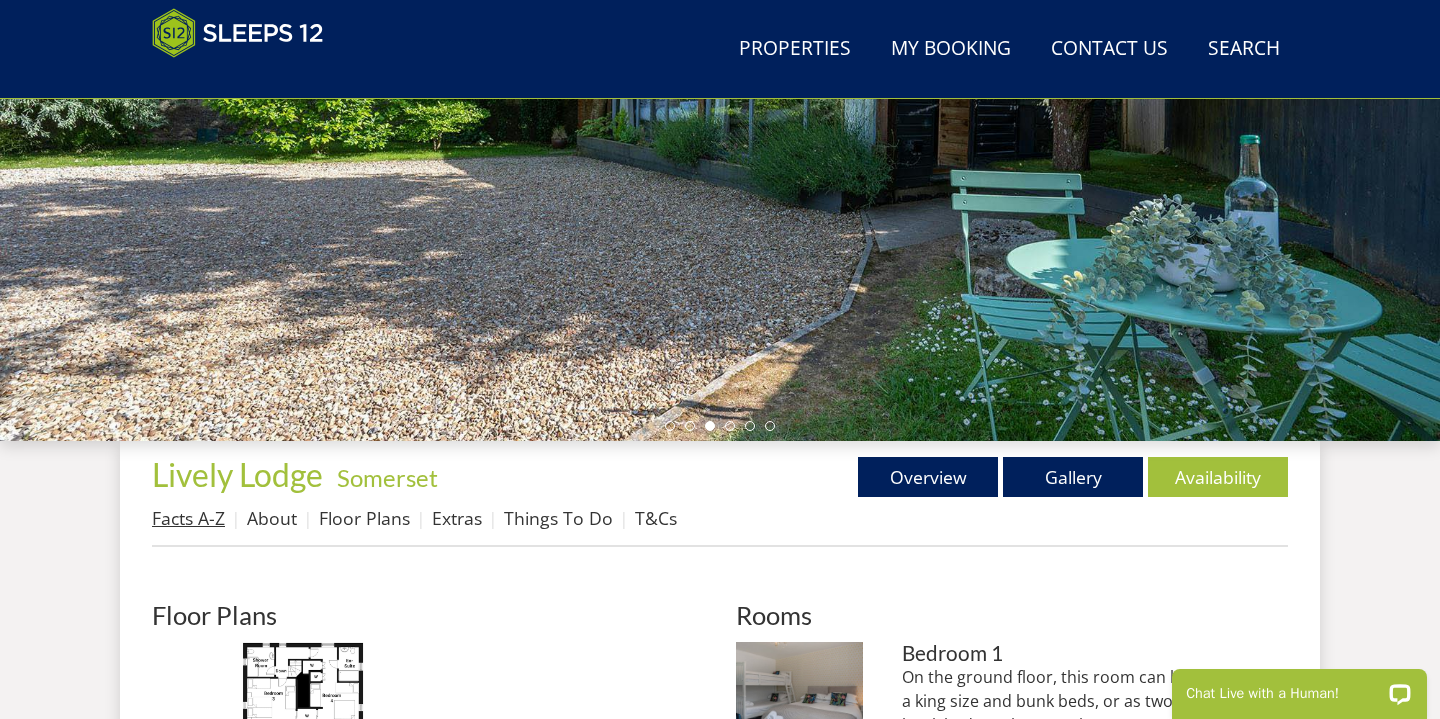 click on "Facts A-Z" at bounding box center (188, 518) 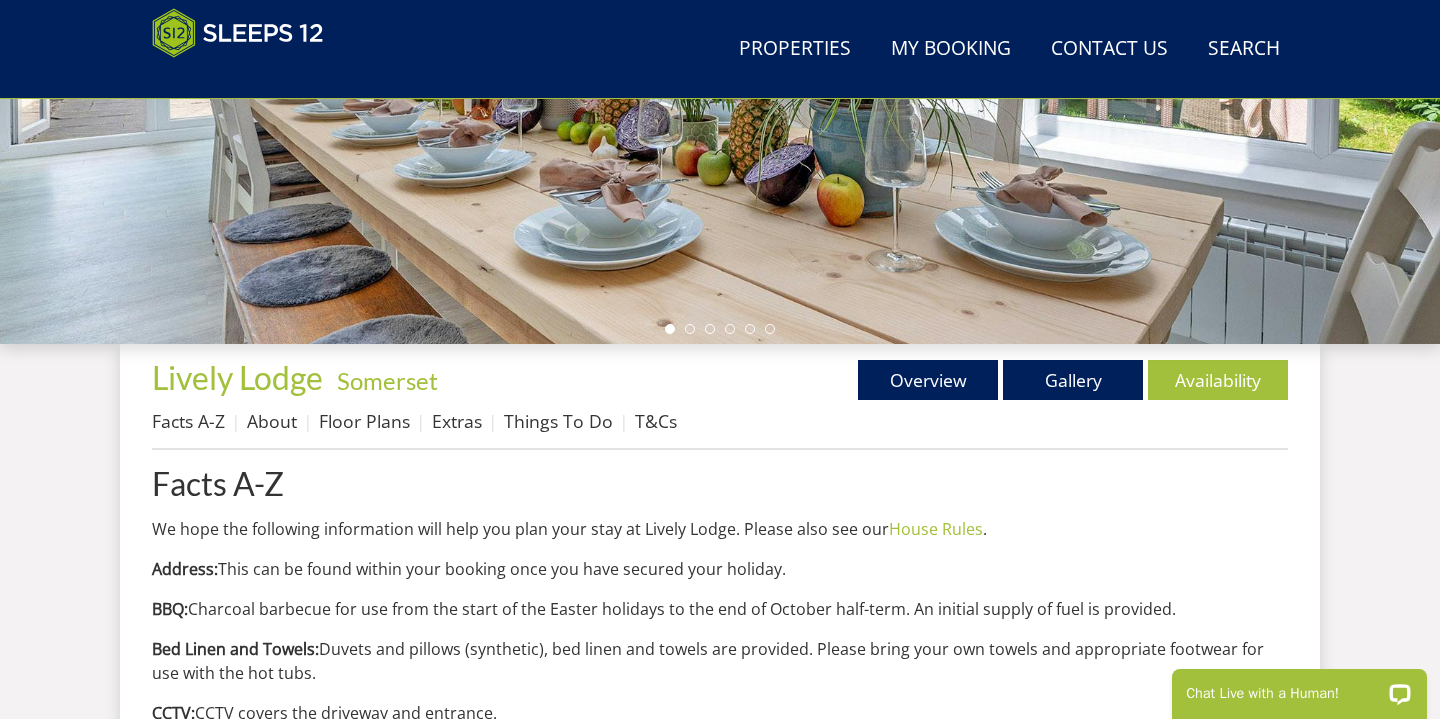 scroll, scrollTop: 0, scrollLeft: 0, axis: both 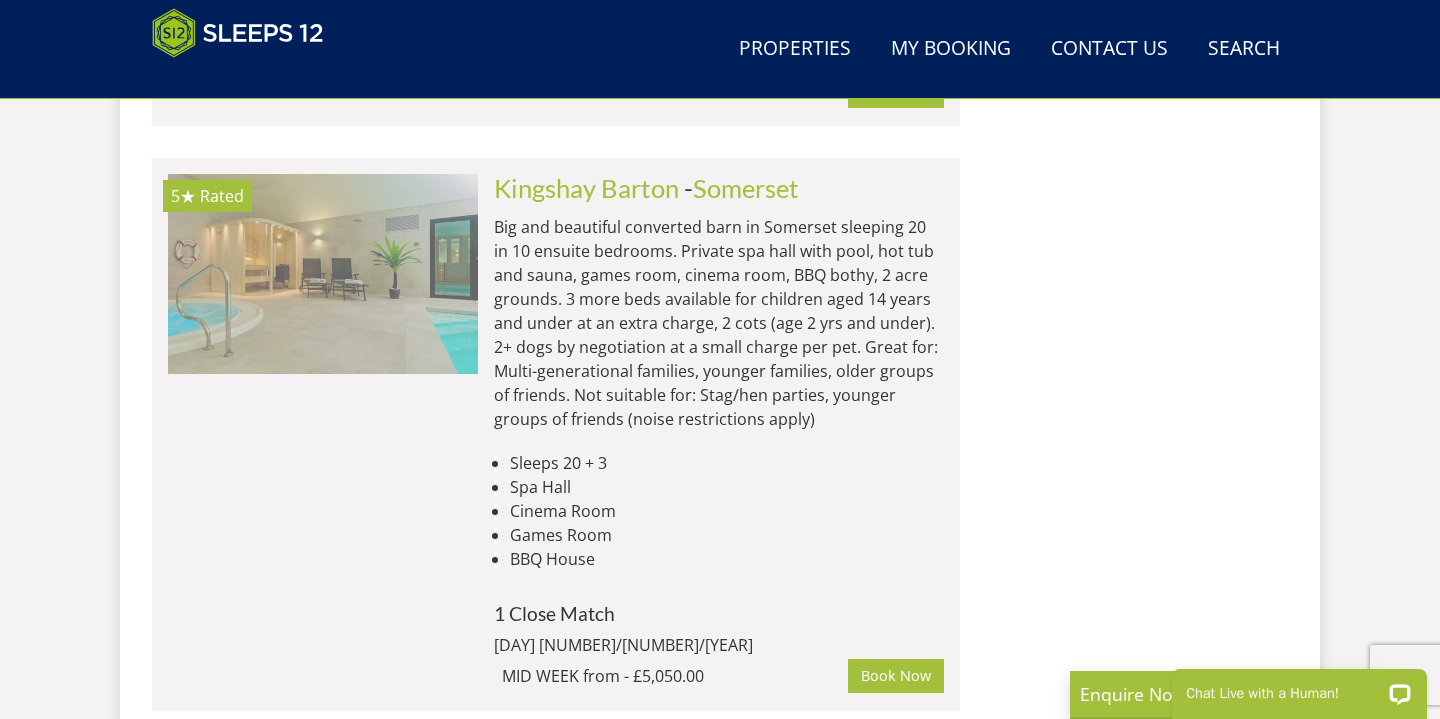 click at bounding box center [323, 274] 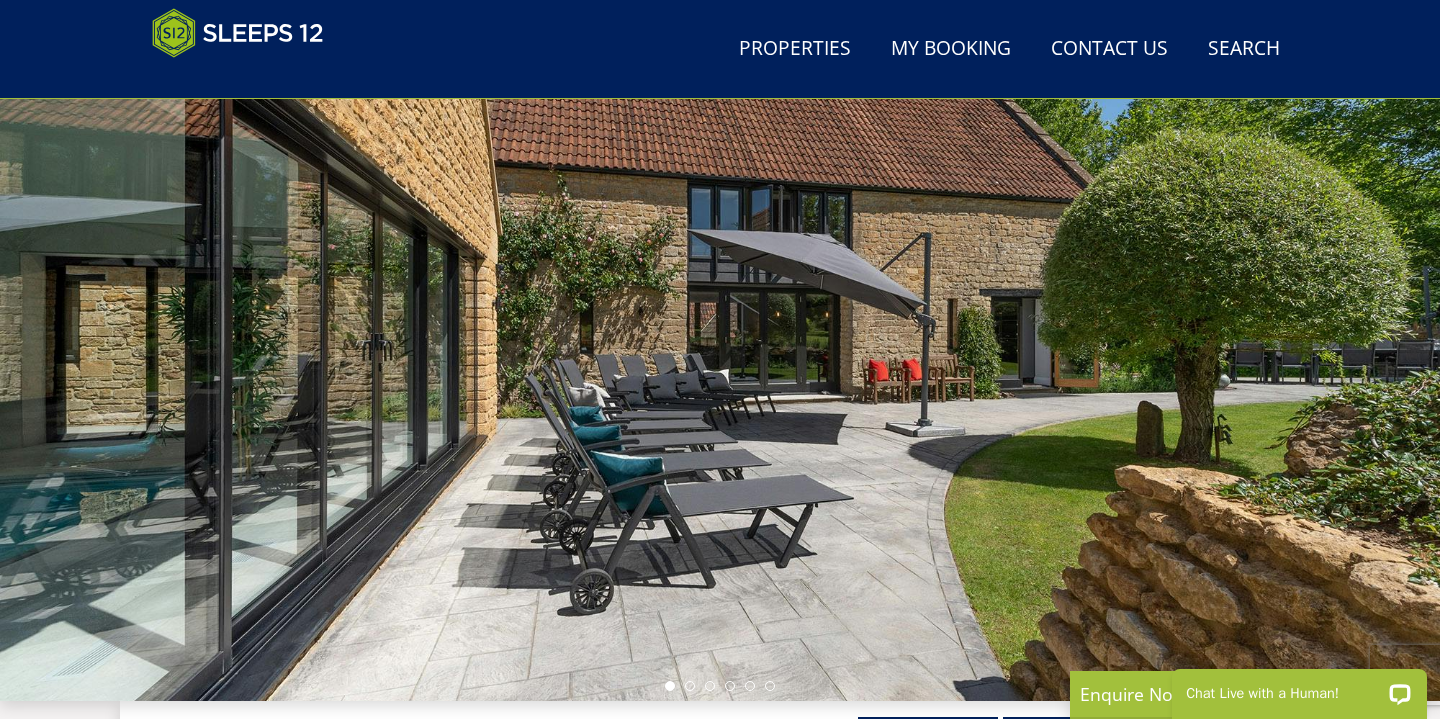 scroll, scrollTop: 136, scrollLeft: 0, axis: vertical 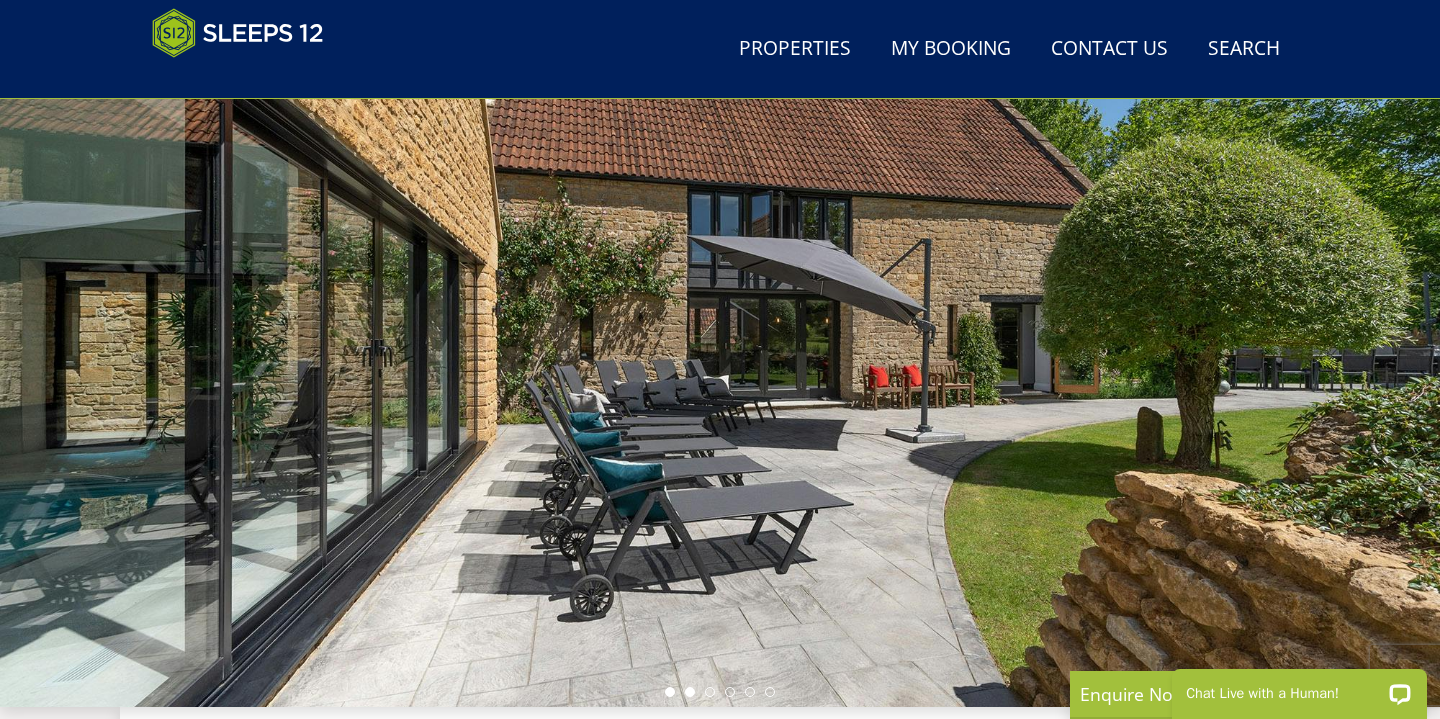click at bounding box center [690, 692] 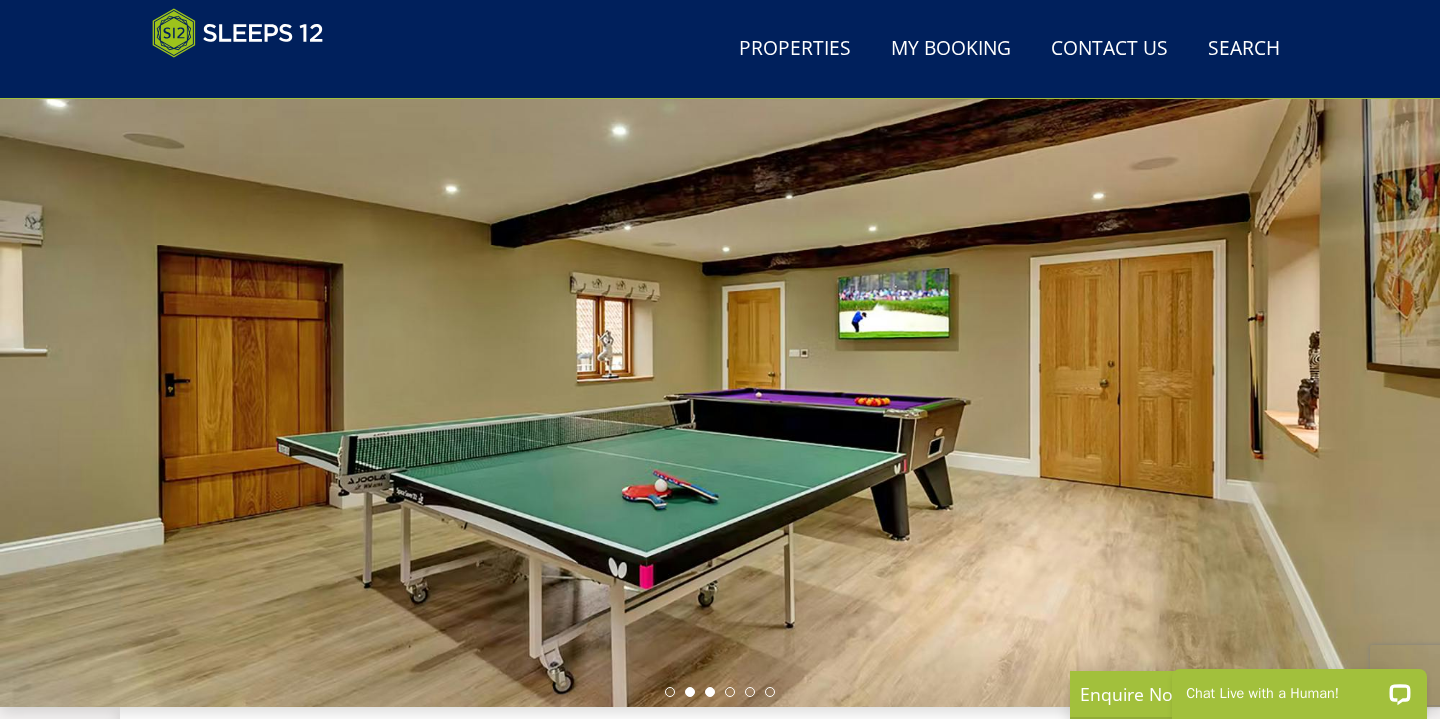 click at bounding box center (710, 692) 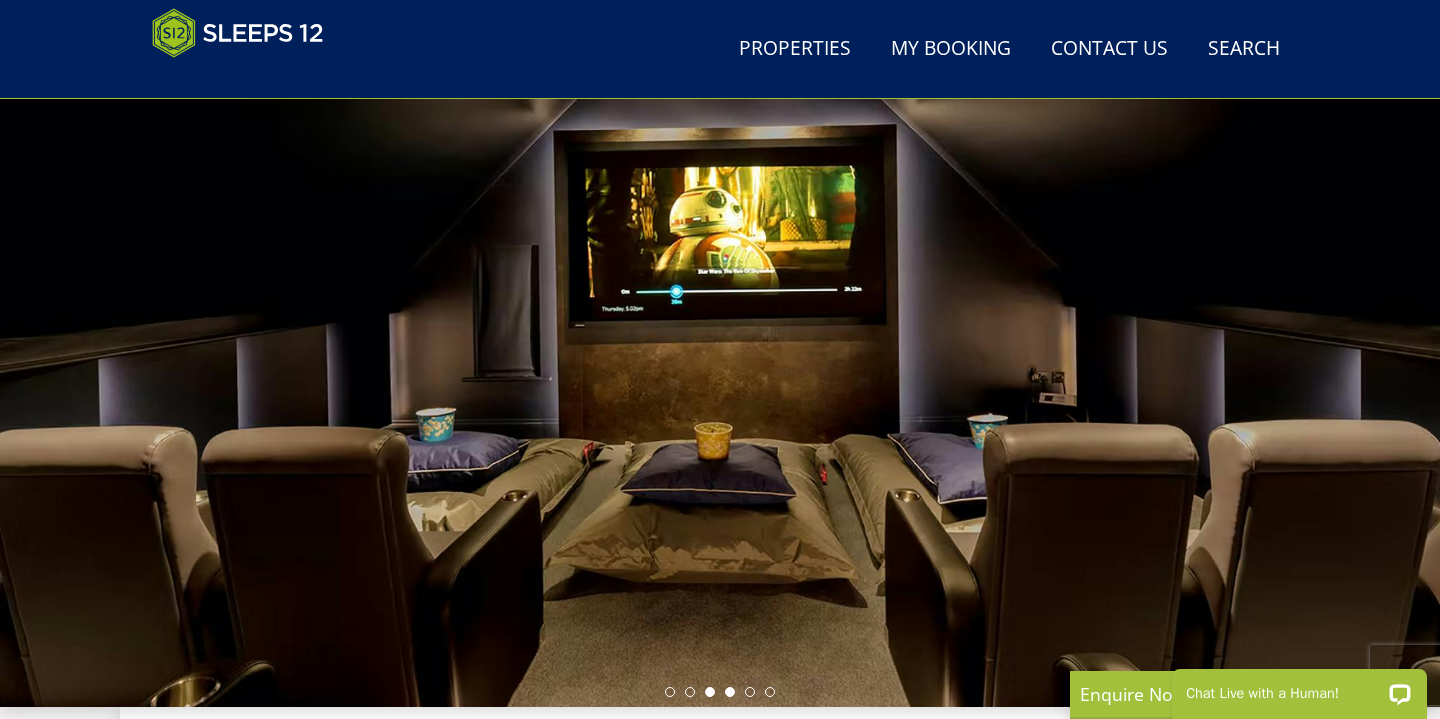 click at bounding box center (730, 692) 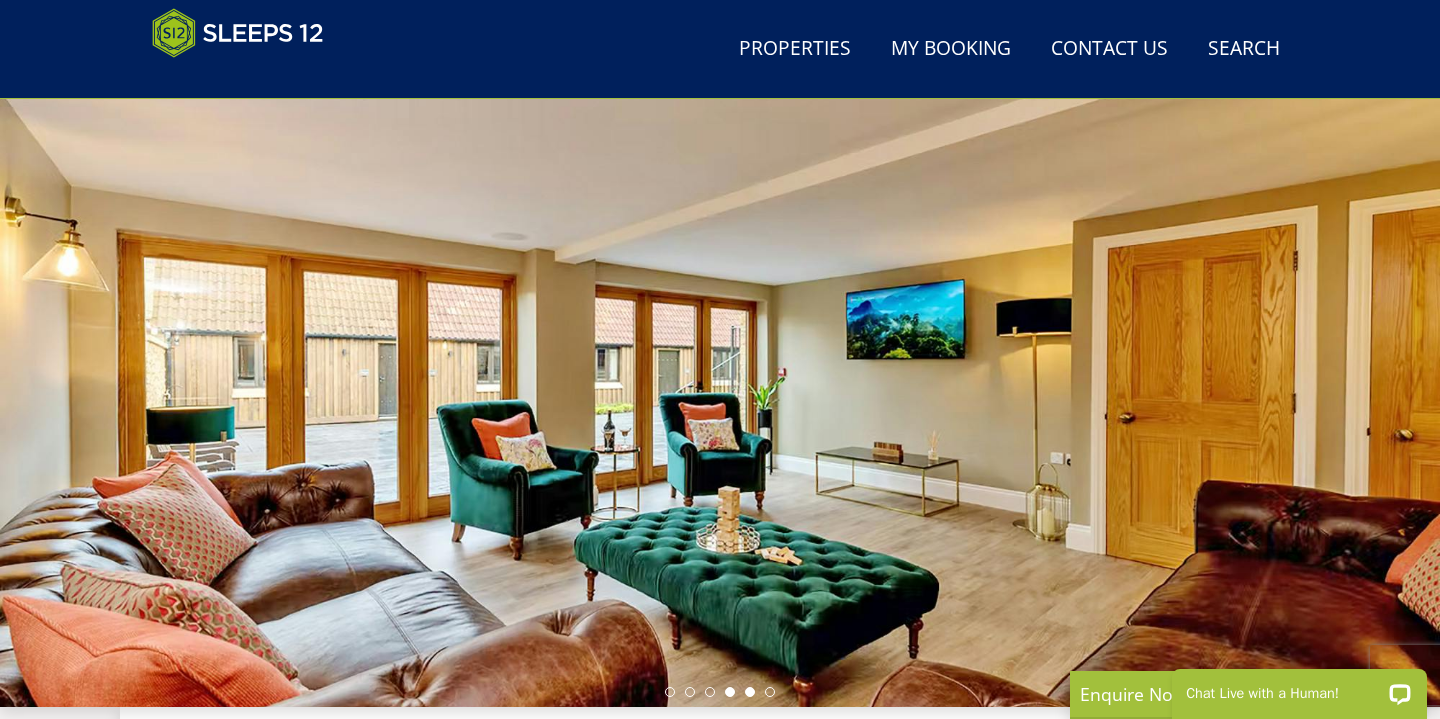 click at bounding box center (750, 692) 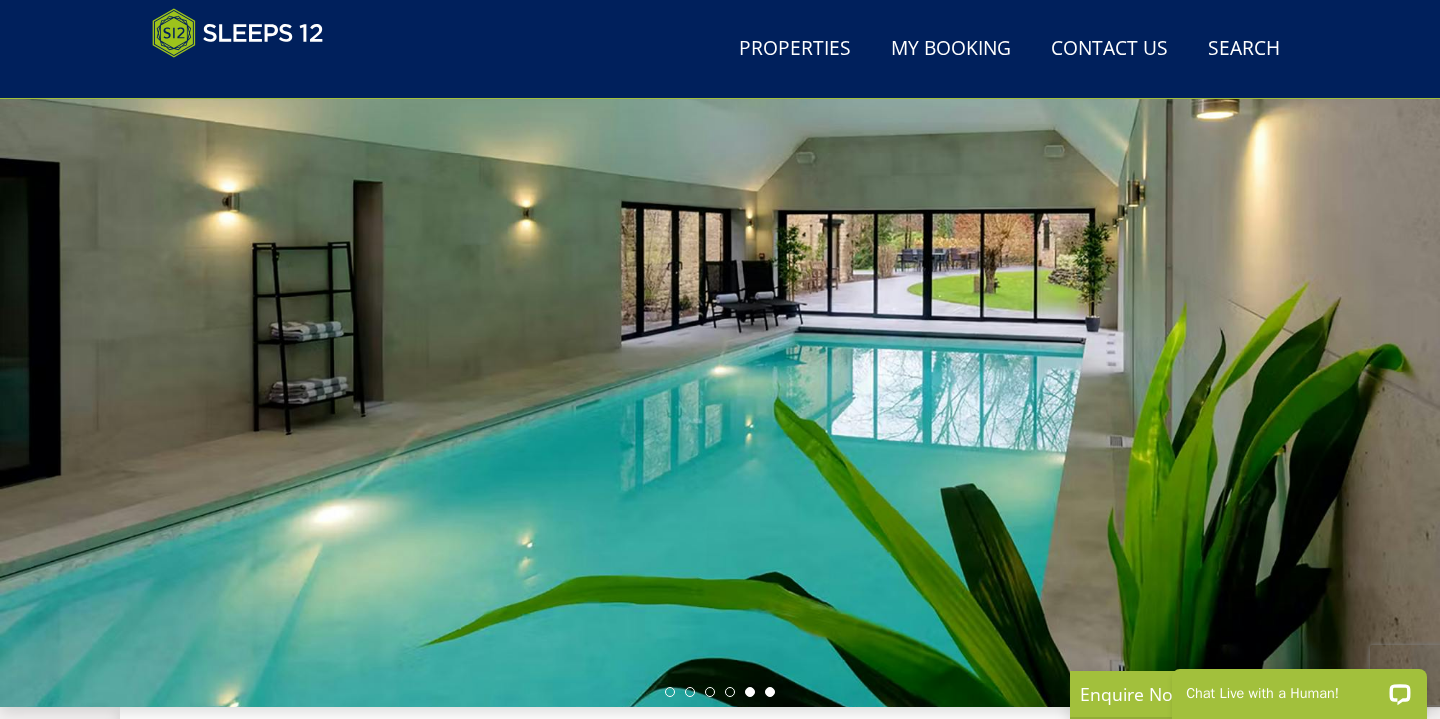 click at bounding box center (770, 692) 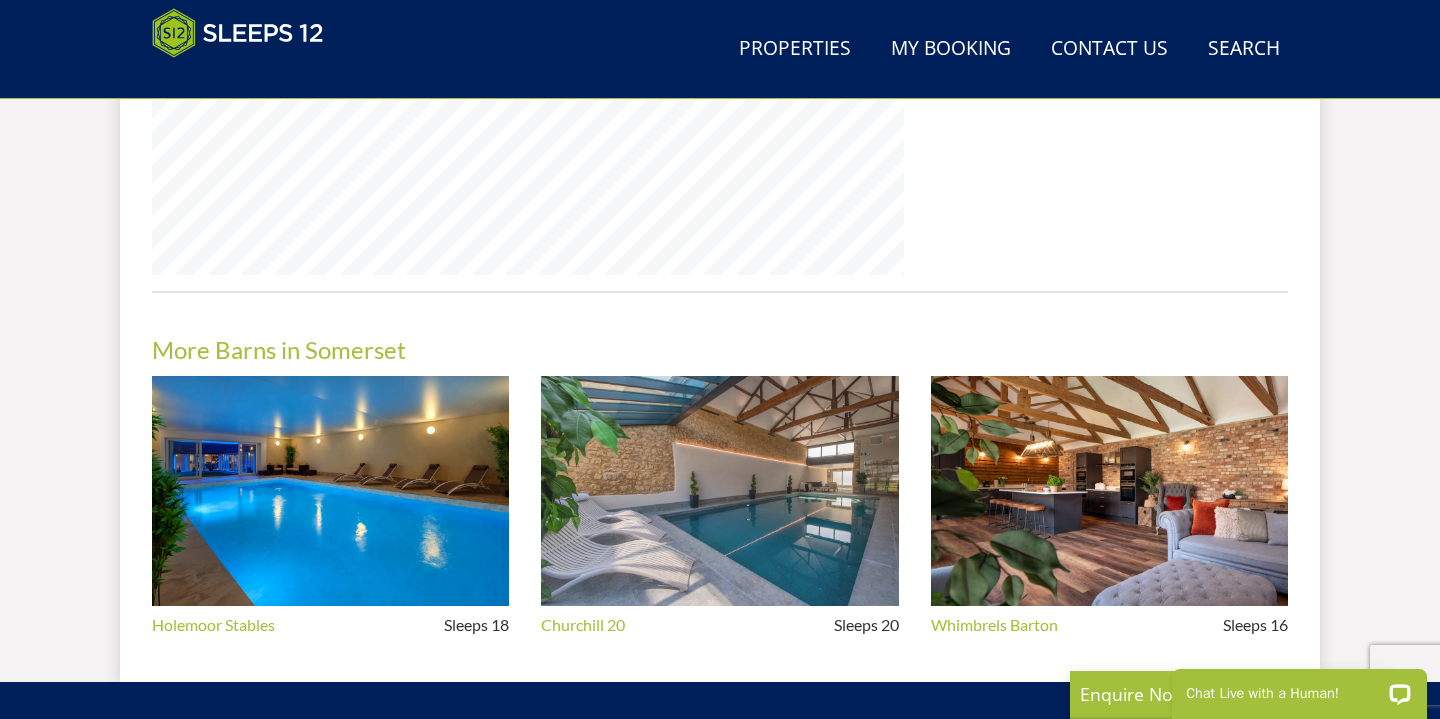 scroll, scrollTop: 1745, scrollLeft: 0, axis: vertical 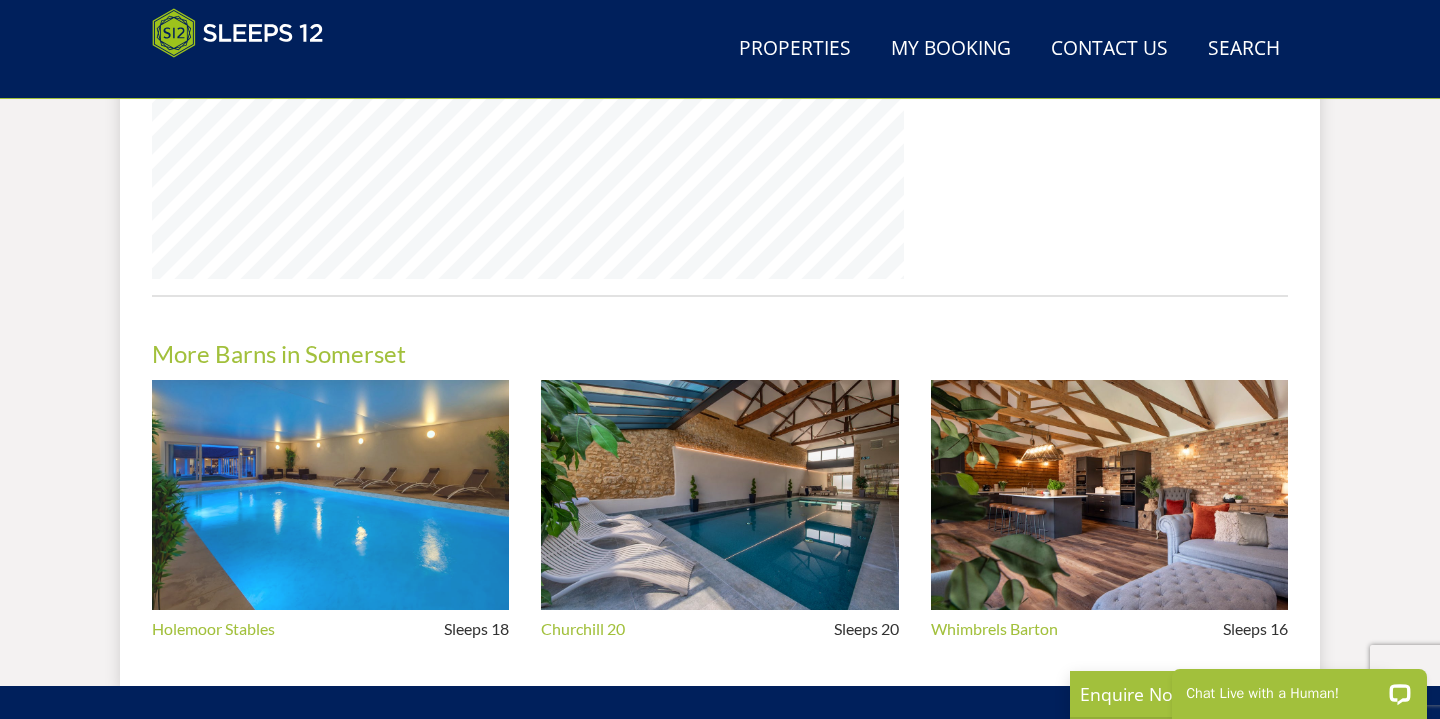 click at bounding box center (330, 495) 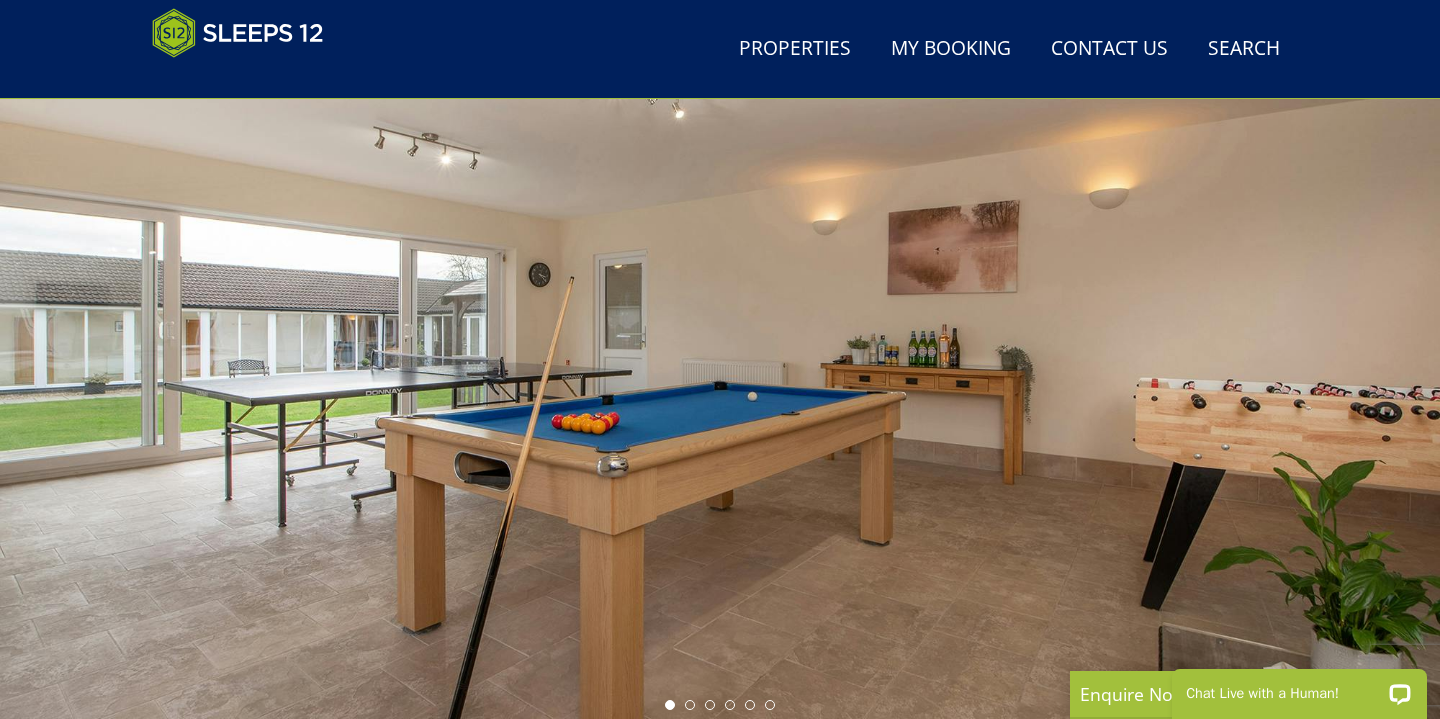 scroll, scrollTop: 0, scrollLeft: 0, axis: both 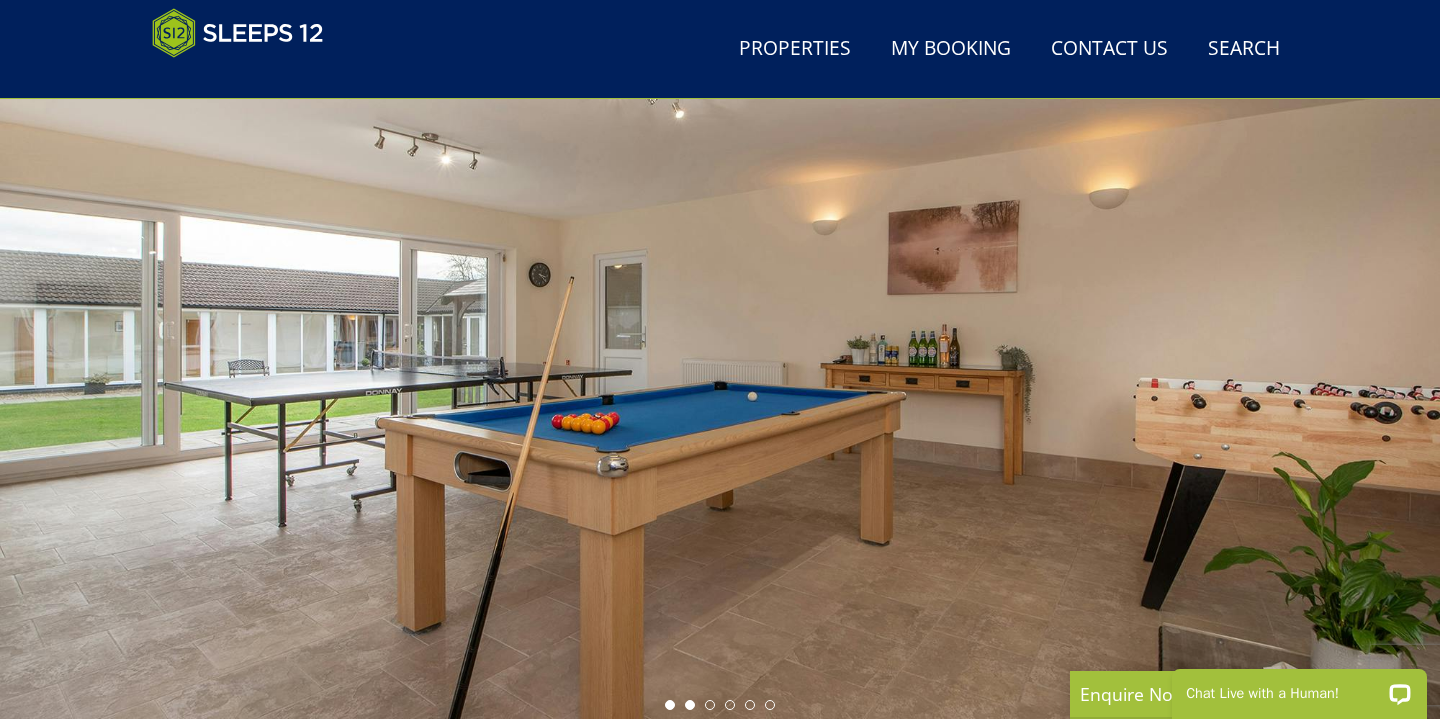 click at bounding box center [690, 705] 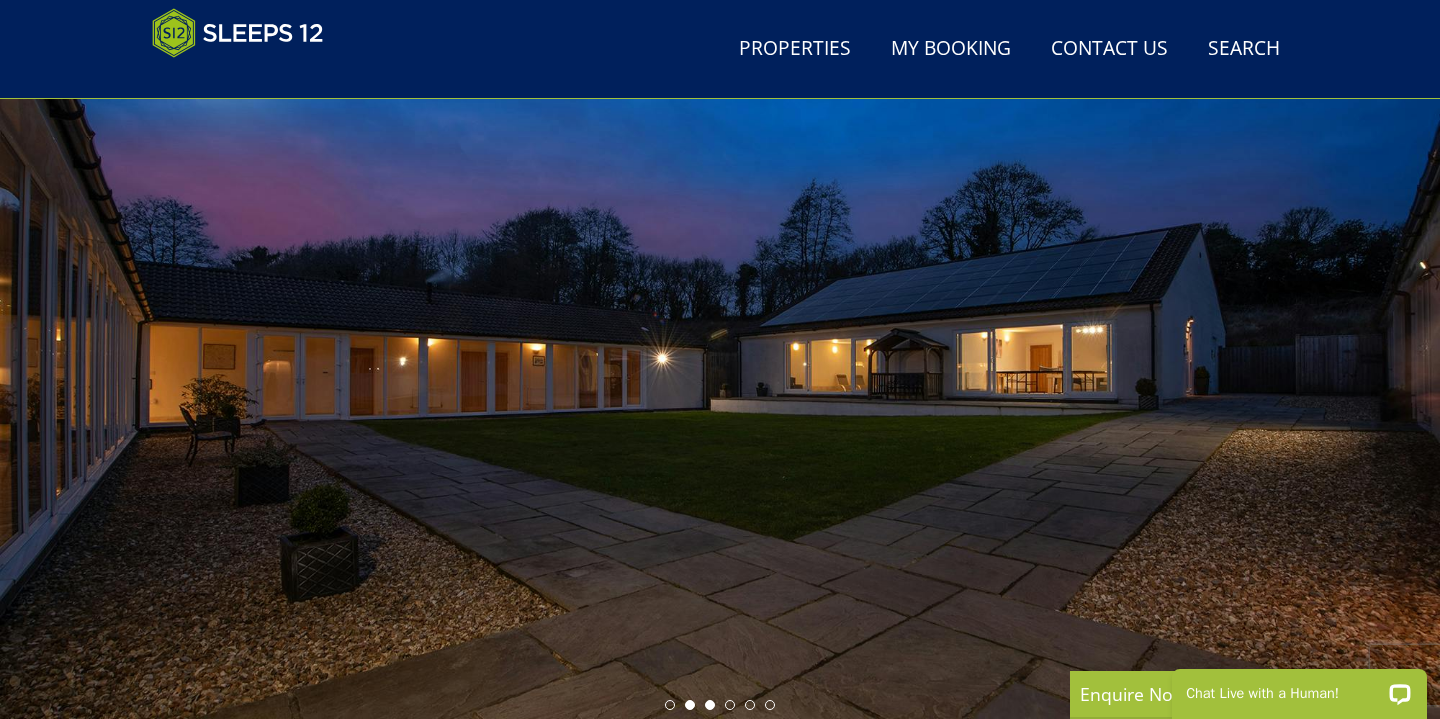 click at bounding box center (710, 705) 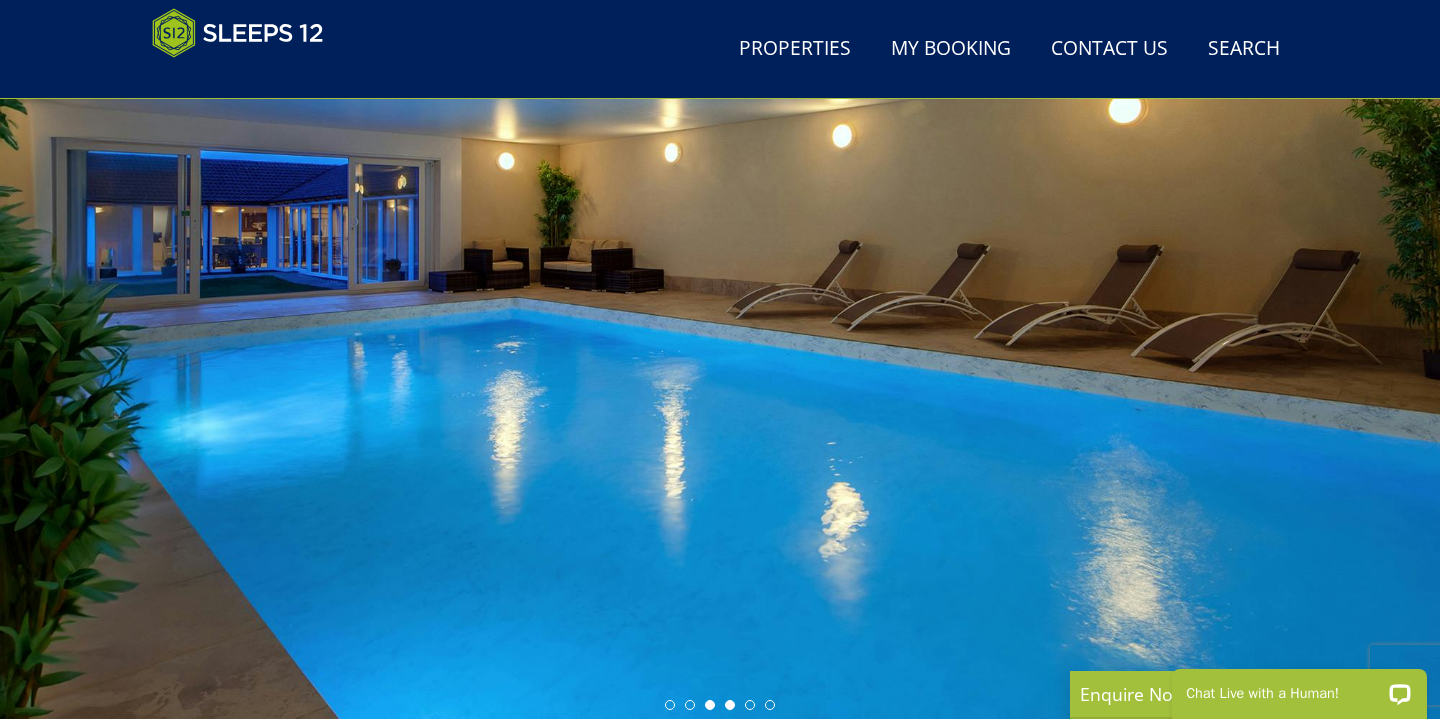 click at bounding box center (730, 705) 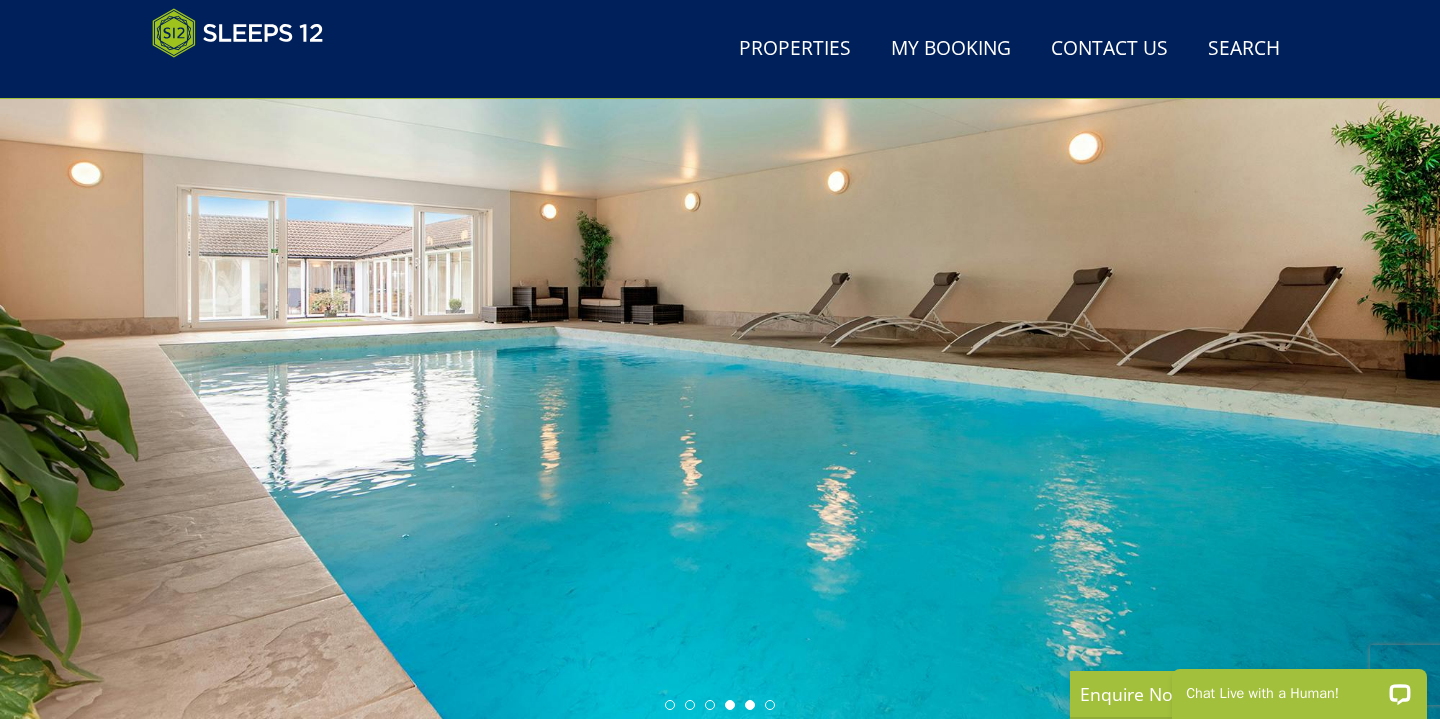 click at bounding box center (750, 705) 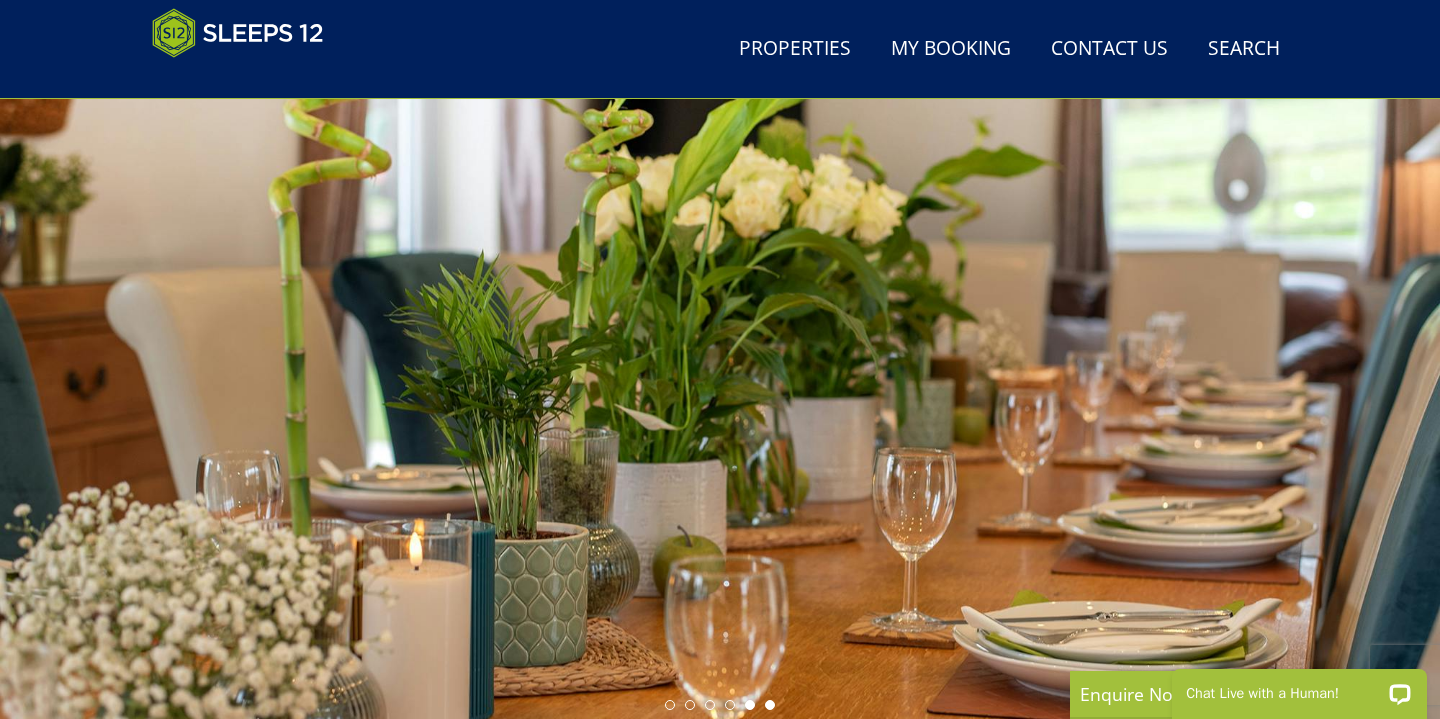 click at bounding box center (770, 705) 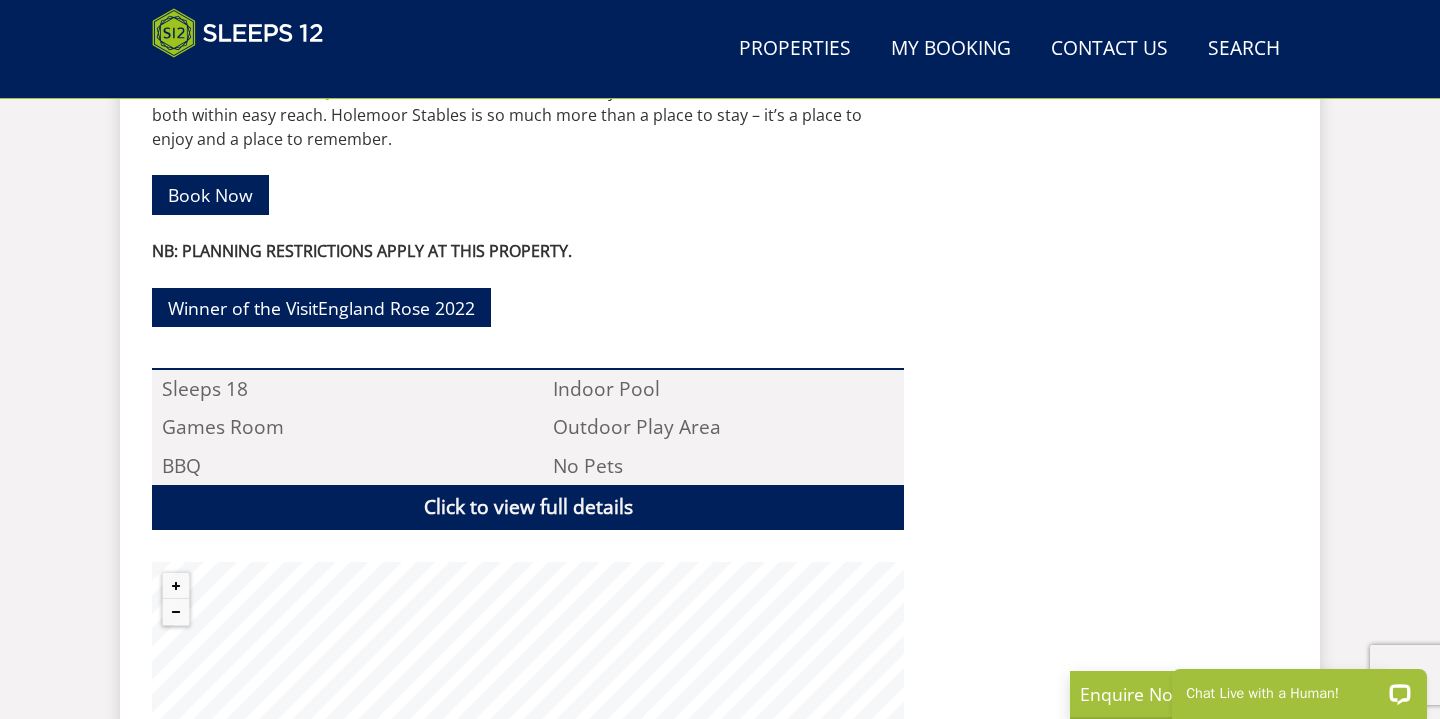 scroll, scrollTop: 1237, scrollLeft: 0, axis: vertical 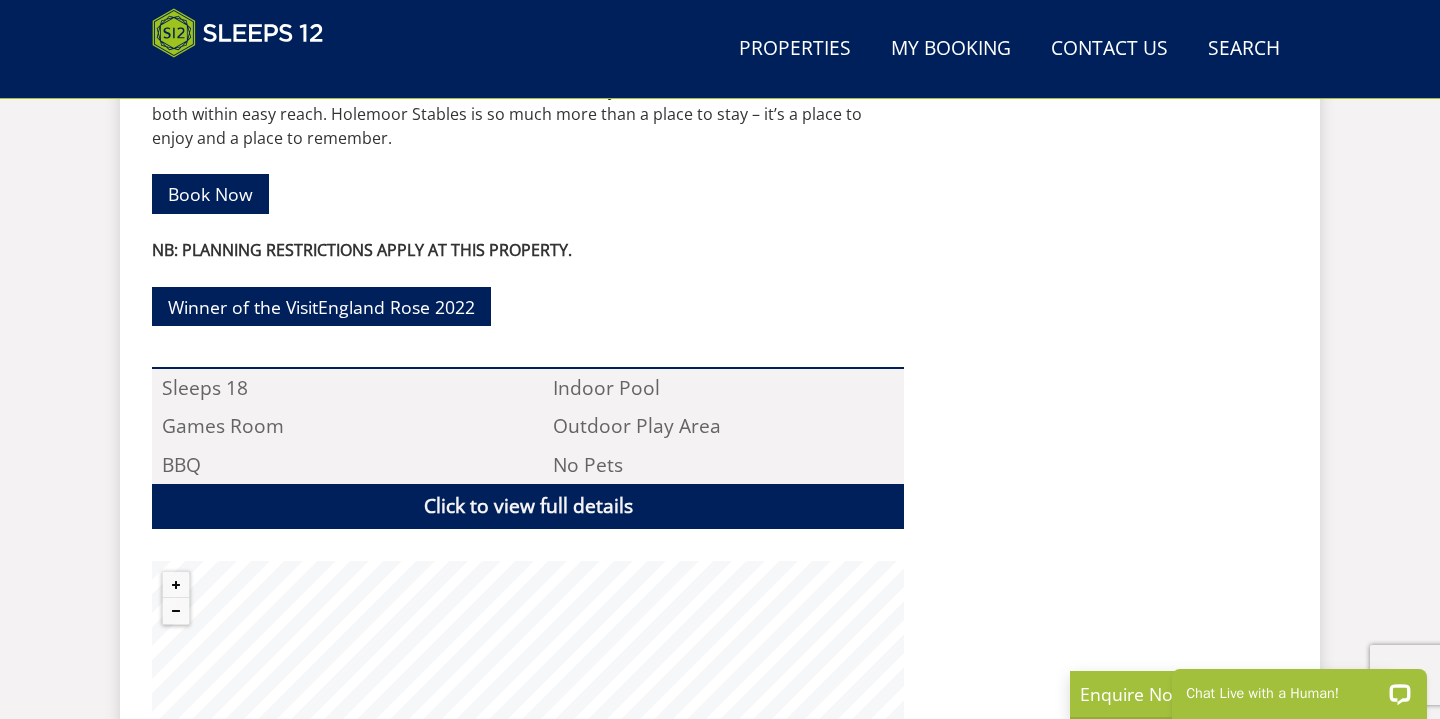 click on "Summer200 – Save £200 on any stay 31st March to 31st August* Terms apply
Search
Menu
Properties
My Booking
Contact Us  [PHONE]
Search  Check Availability
Guests
1
2
3
4
5
6
7
8
9
10
11
12
13
14
15
16
17
18
19
20
21
22
23
24
25
26
27
28
29
30
31
32
Date
[NUMBER]/[NUMBER]/[YEAR]
Search" at bounding box center (720, 61) 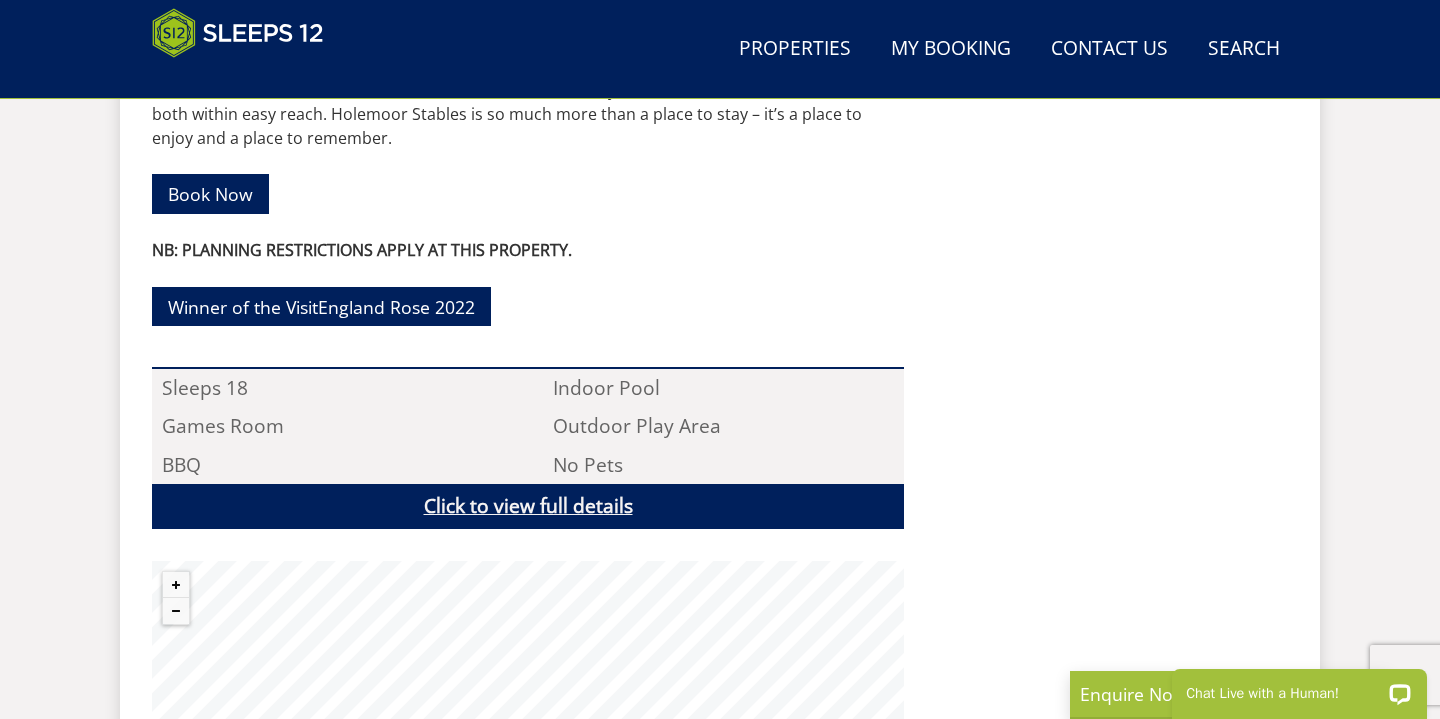 click on "Click to view full details" at bounding box center [528, 506] 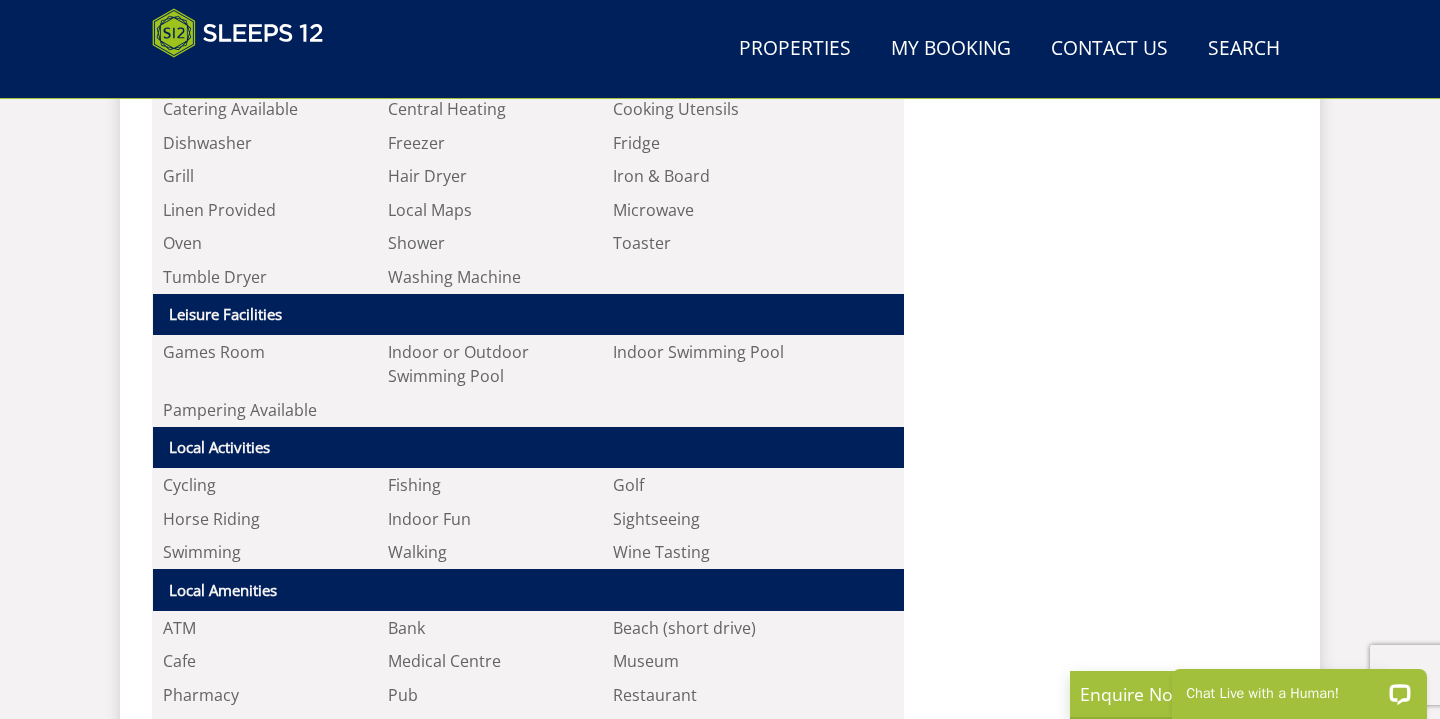 scroll, scrollTop: 2582, scrollLeft: 0, axis: vertical 